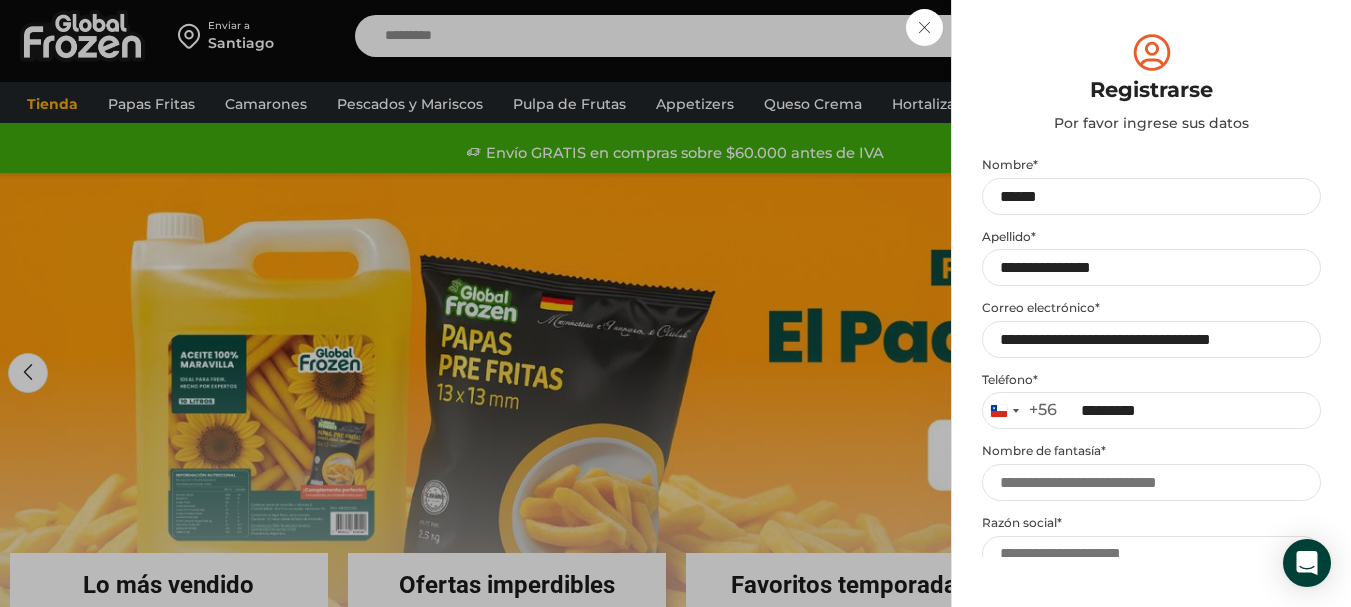 scroll, scrollTop: 900, scrollLeft: 0, axis: vertical 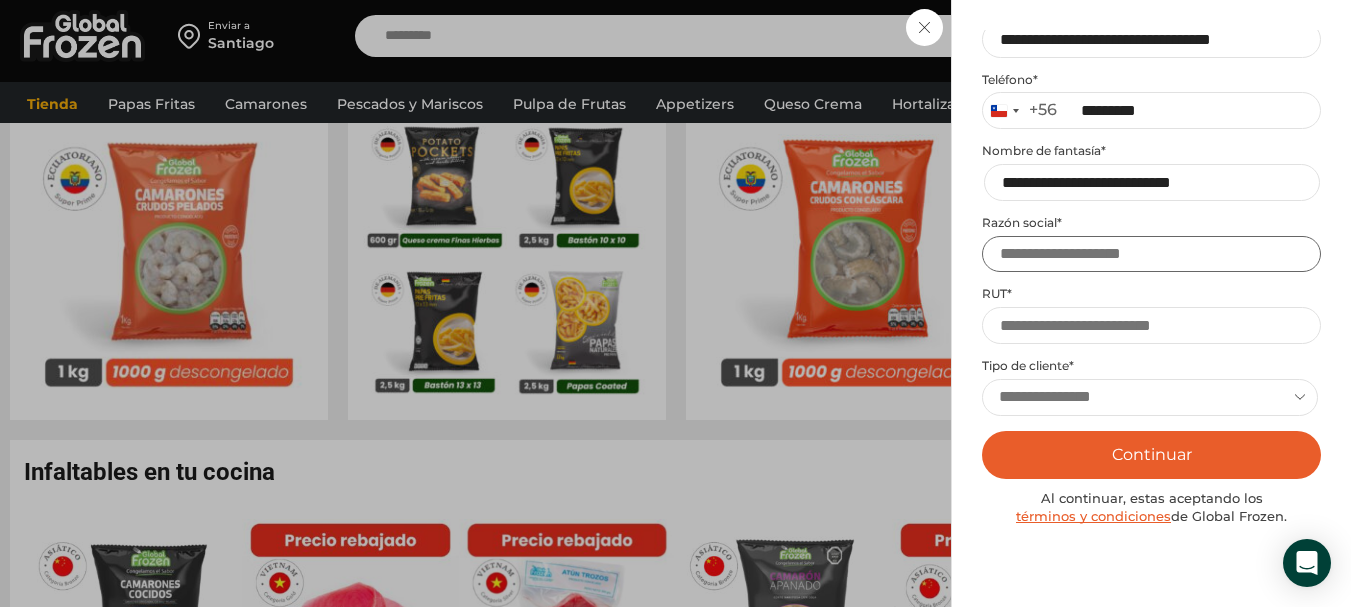 click on "Razón social  *" at bounding box center [1151, 254] 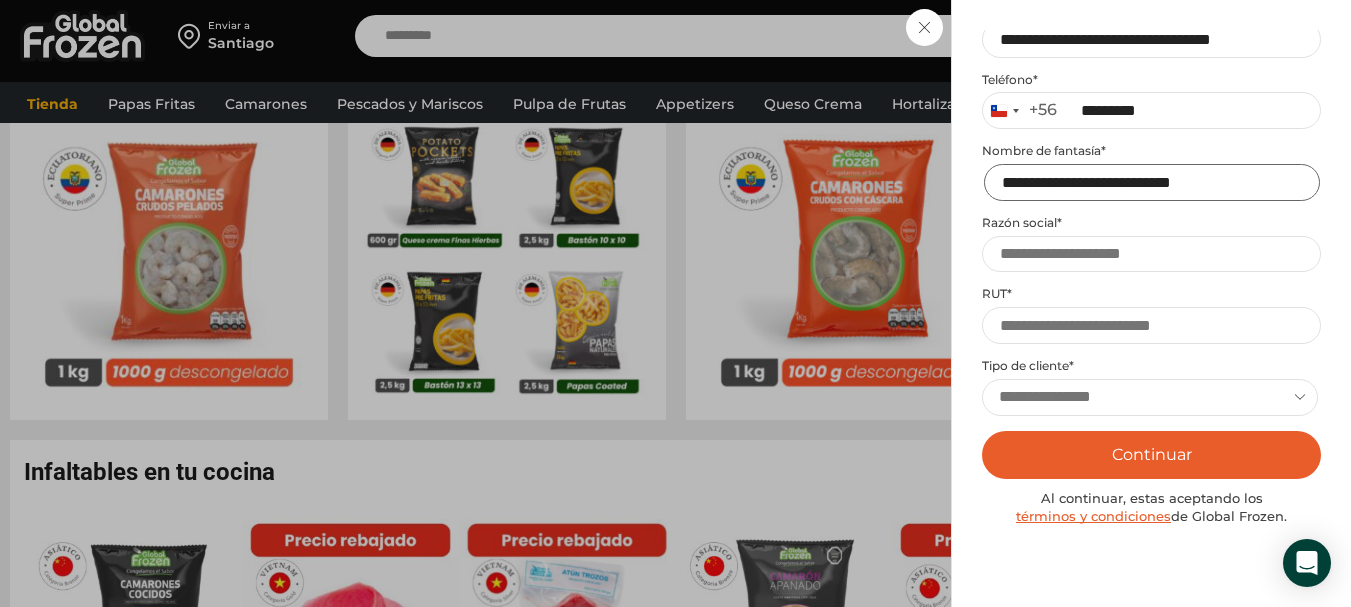 scroll, scrollTop: 0, scrollLeft: 2, axis: horizontal 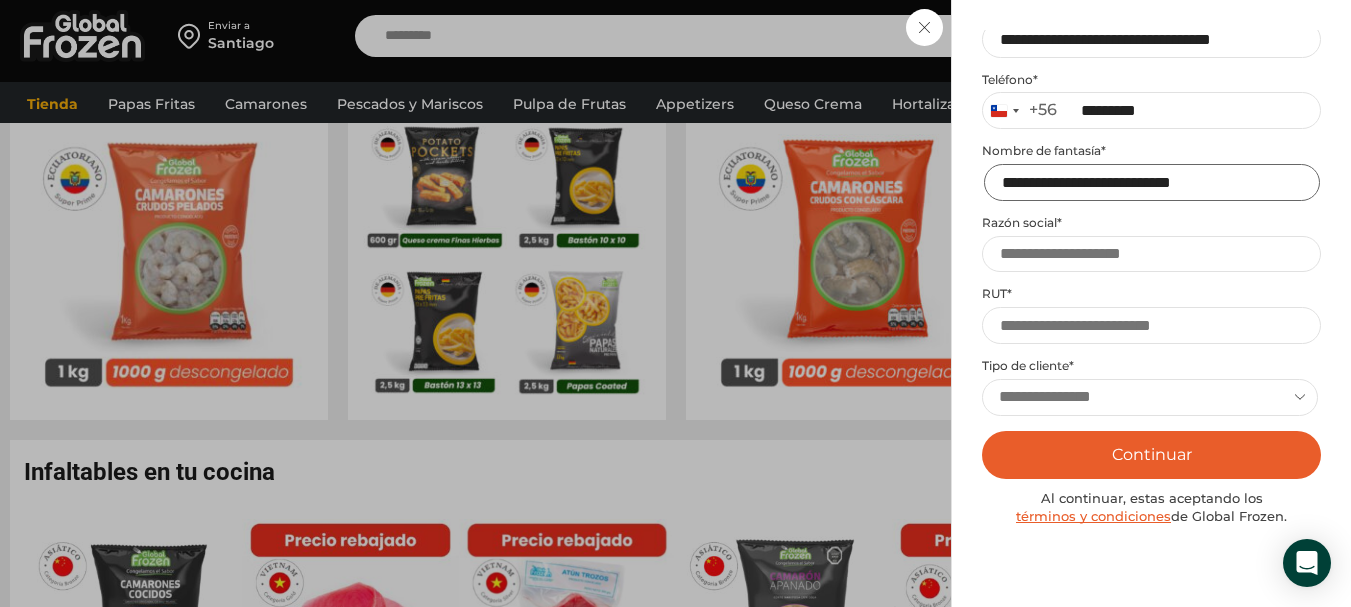 drag, startPoint x: 1208, startPoint y: 179, endPoint x: 1365, endPoint y: 184, distance: 157.0796 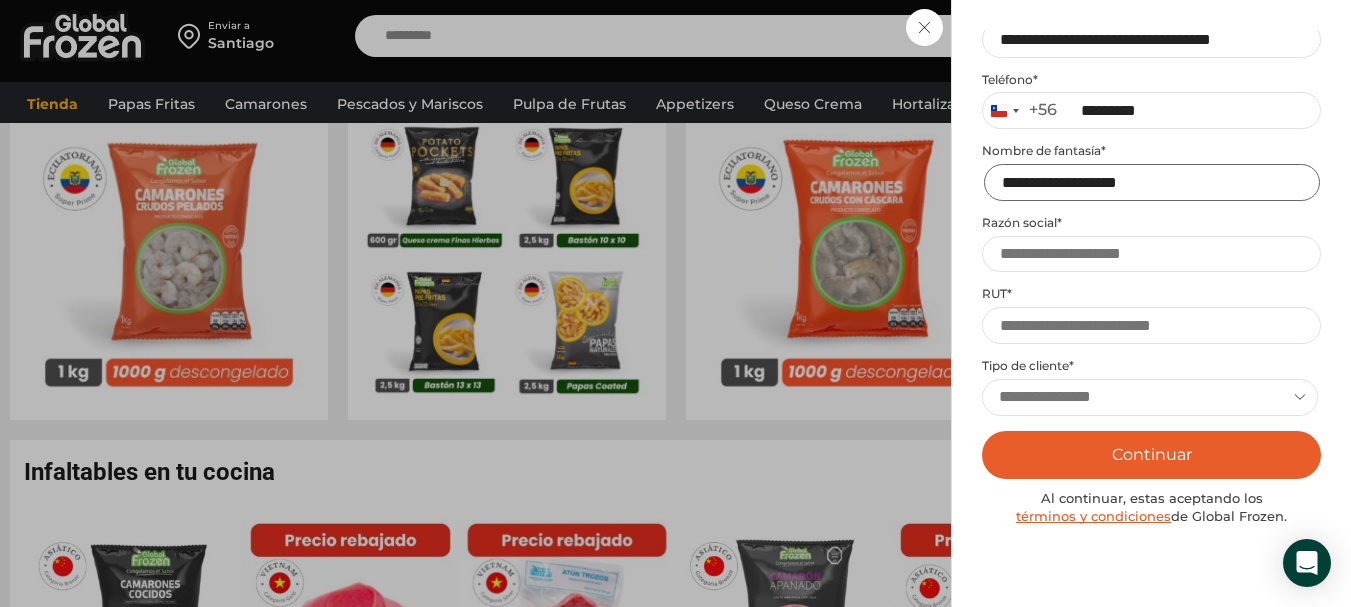 scroll, scrollTop: 0, scrollLeft: 0, axis: both 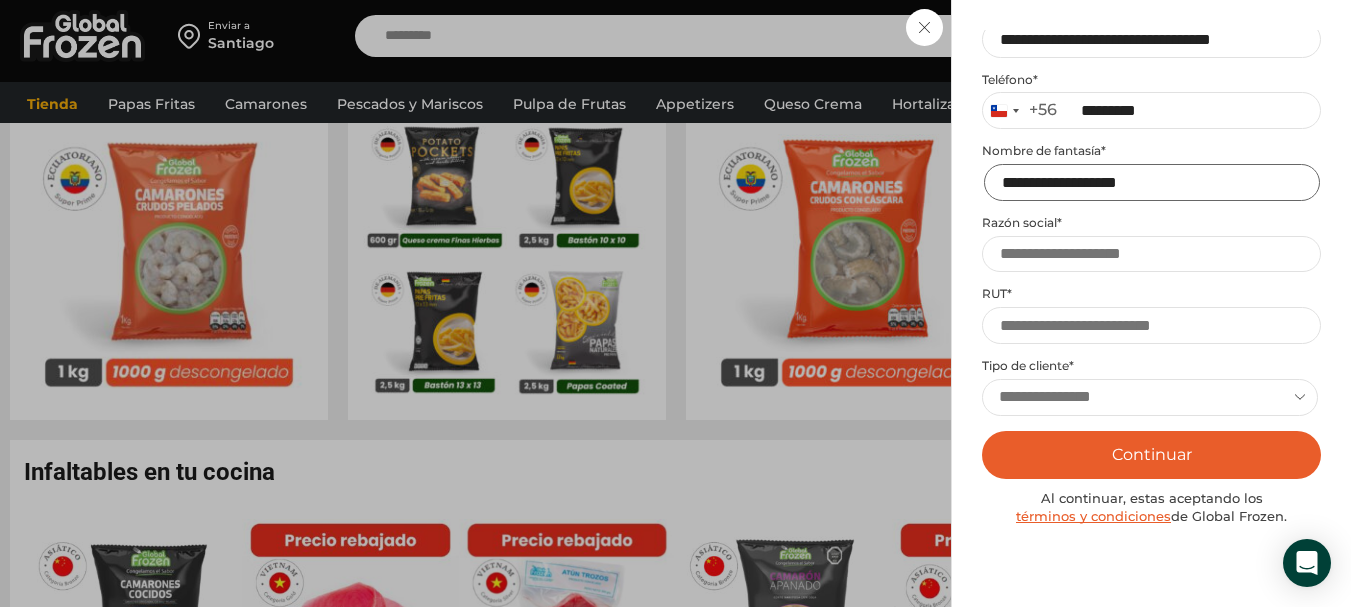 type on "**********" 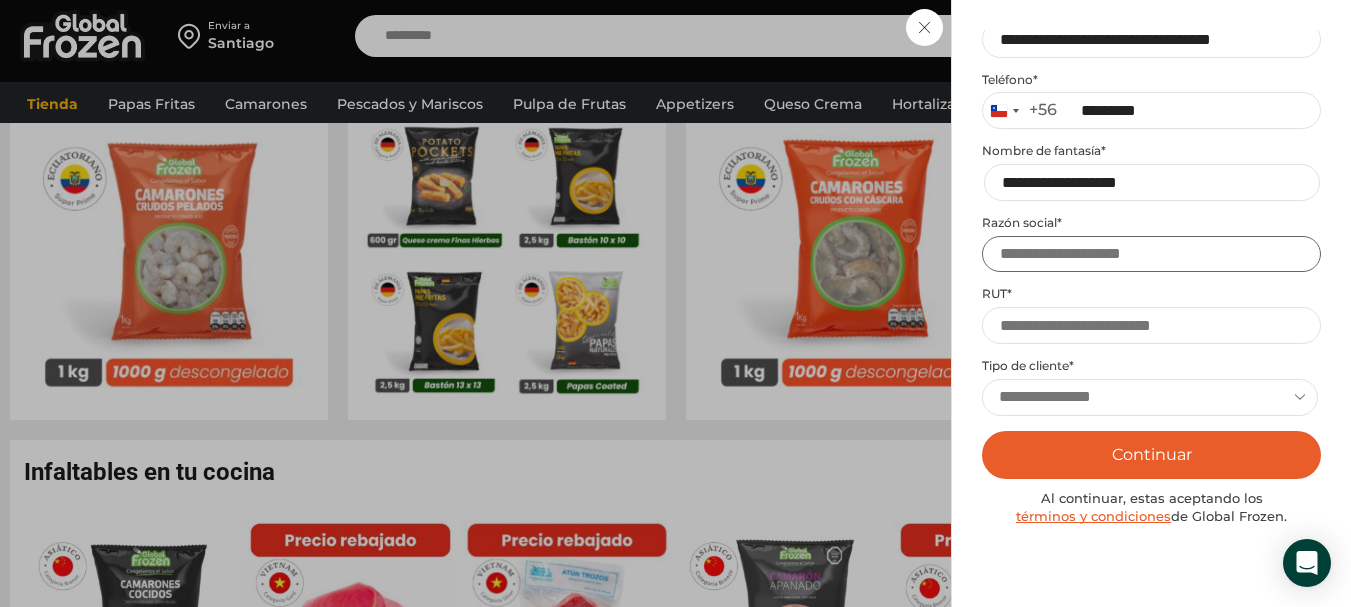 click on "Razón social  *" at bounding box center (1151, 254) 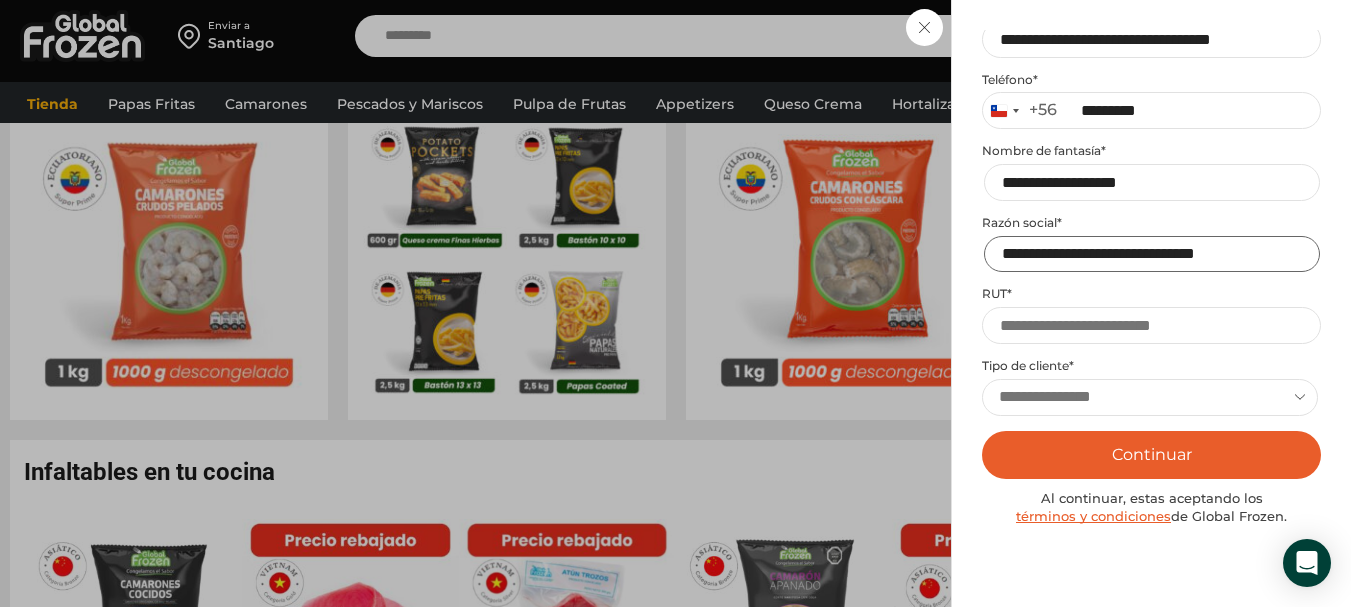 scroll, scrollTop: 0, scrollLeft: 39, axis: horizontal 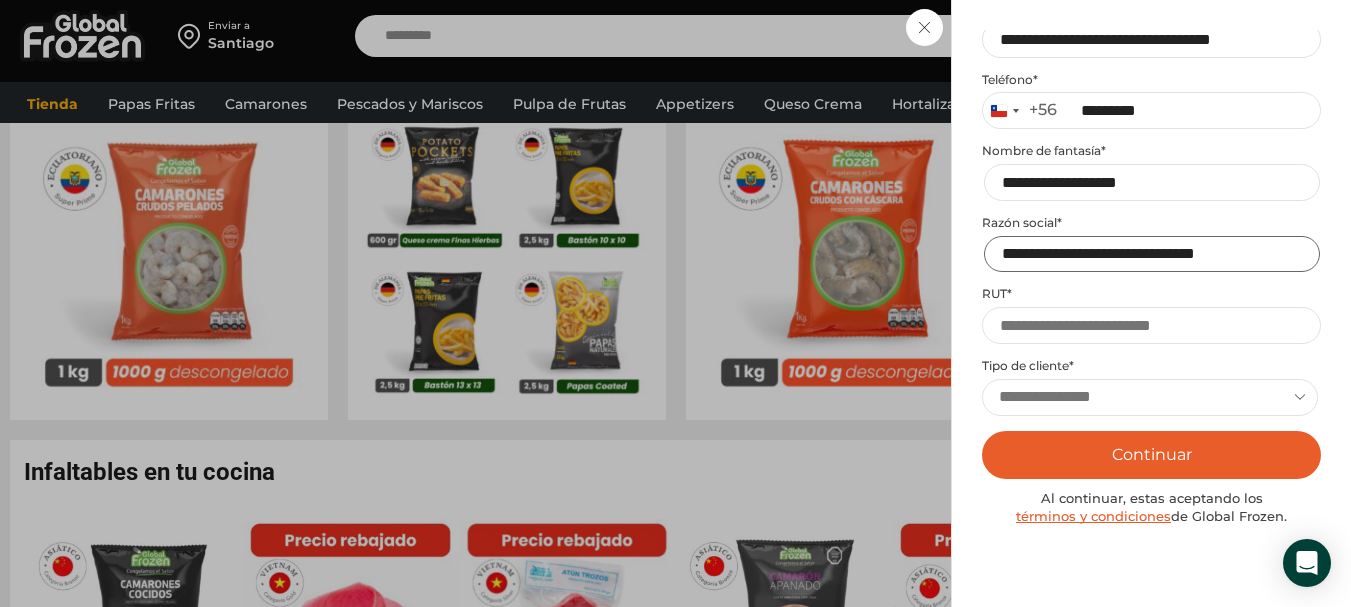 type on "**********" 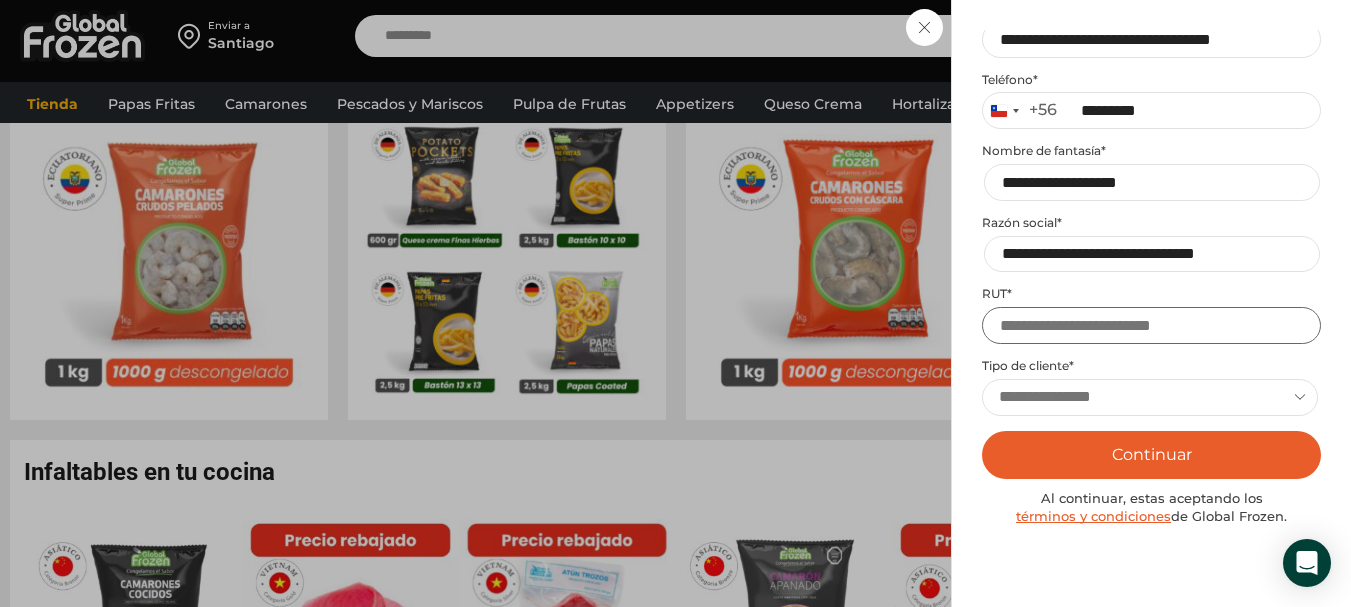scroll, scrollTop: 0, scrollLeft: 0, axis: both 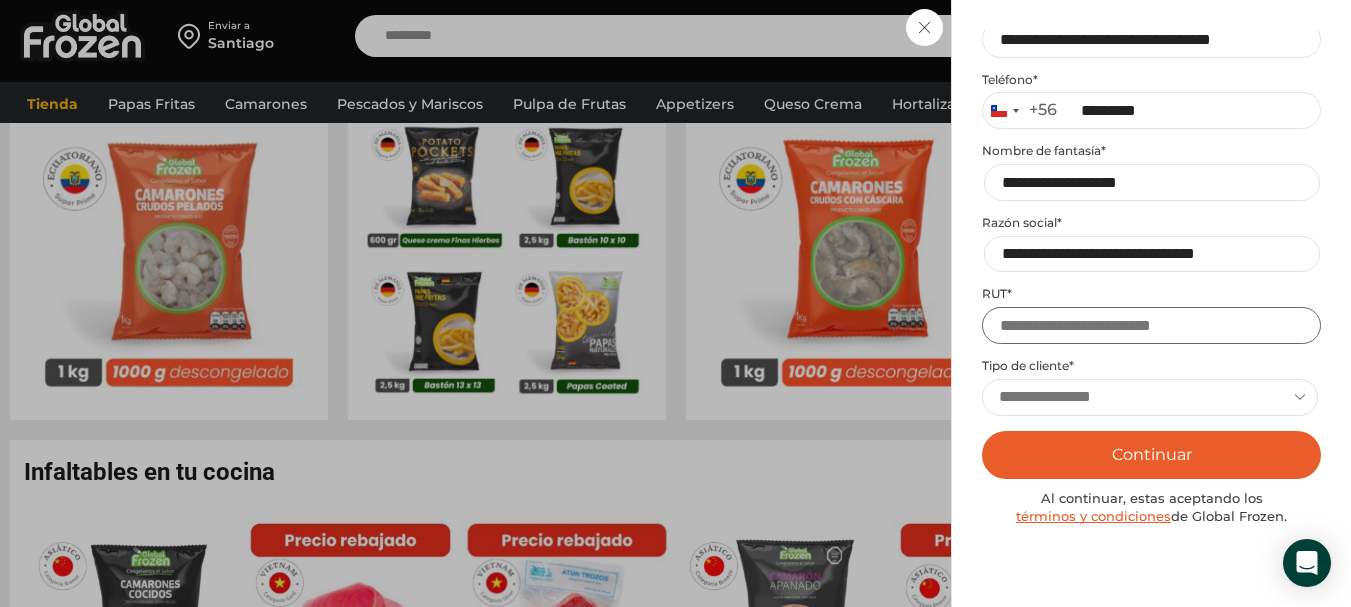 click on "RUT  *" at bounding box center [1151, 325] 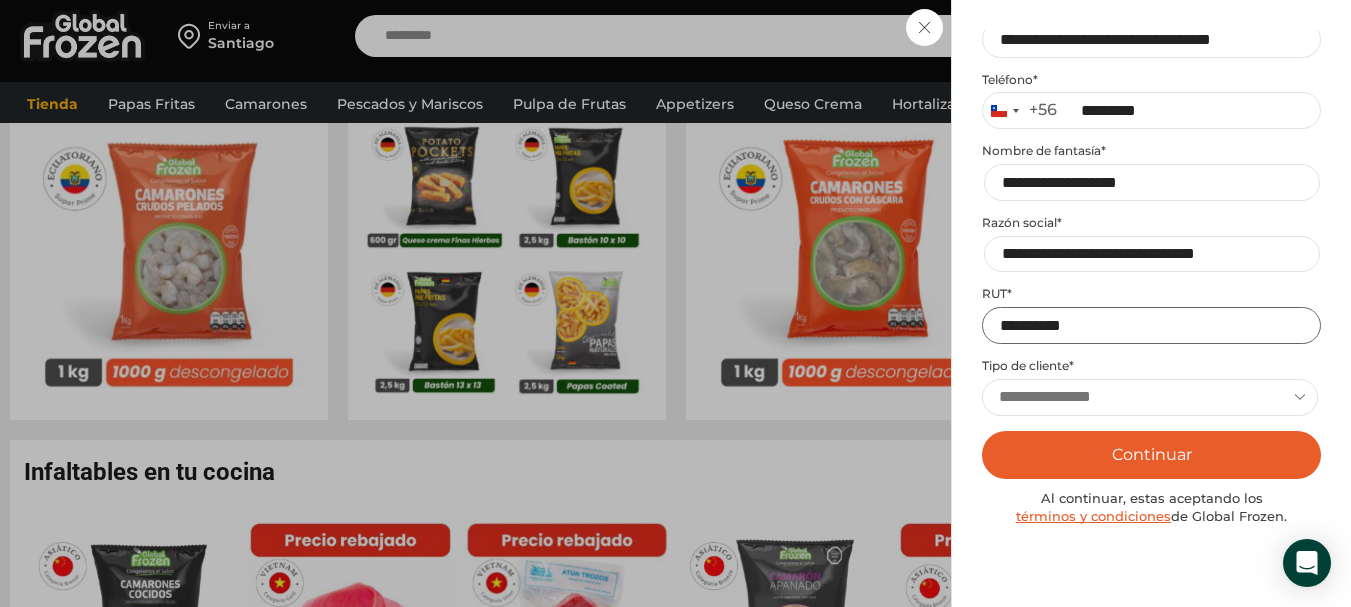 type on "**********" 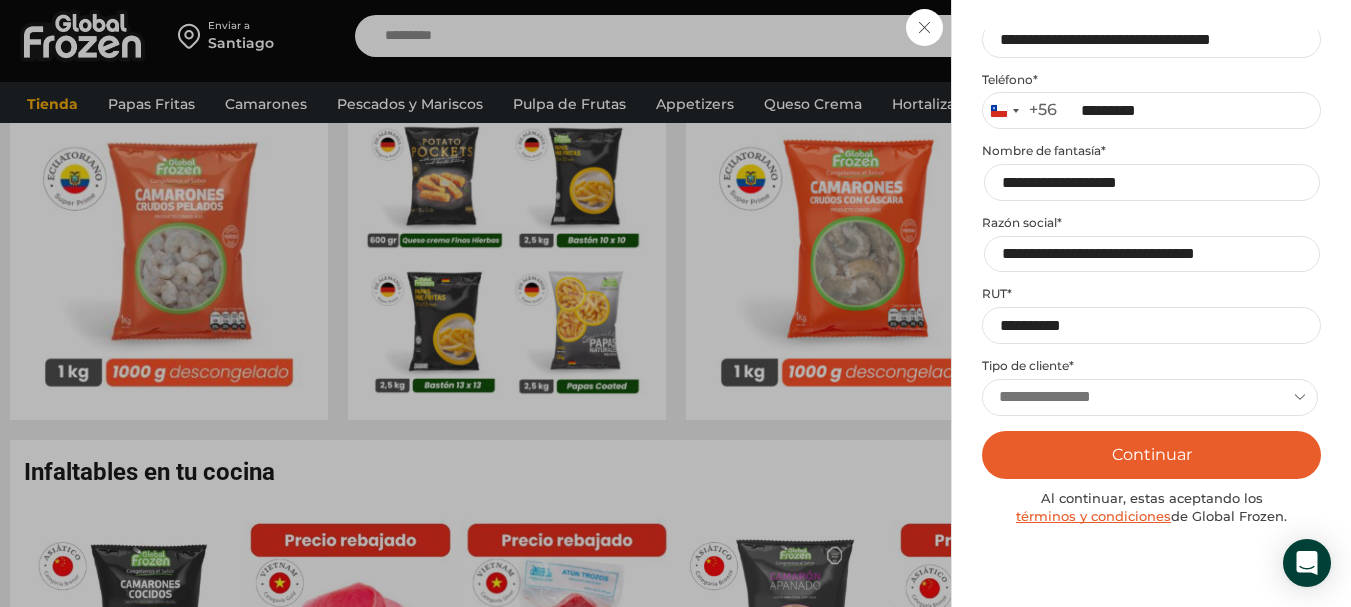 click on "**********" at bounding box center (1150, 397) 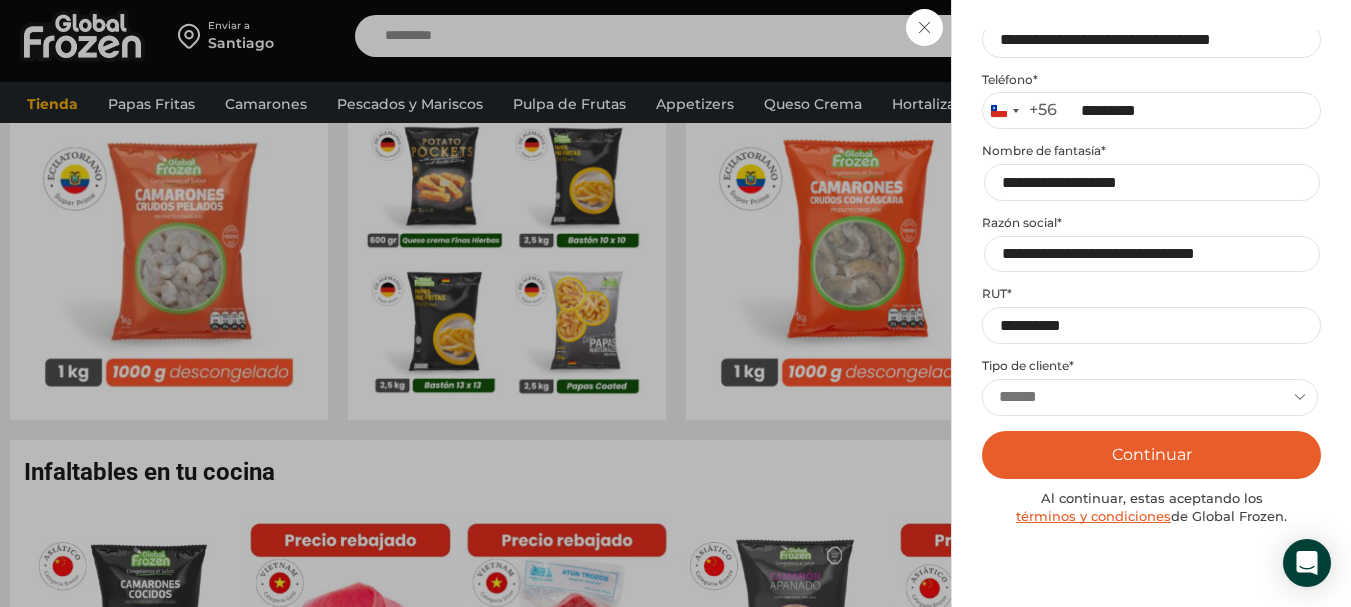 click on "**********" at bounding box center [1150, 397] 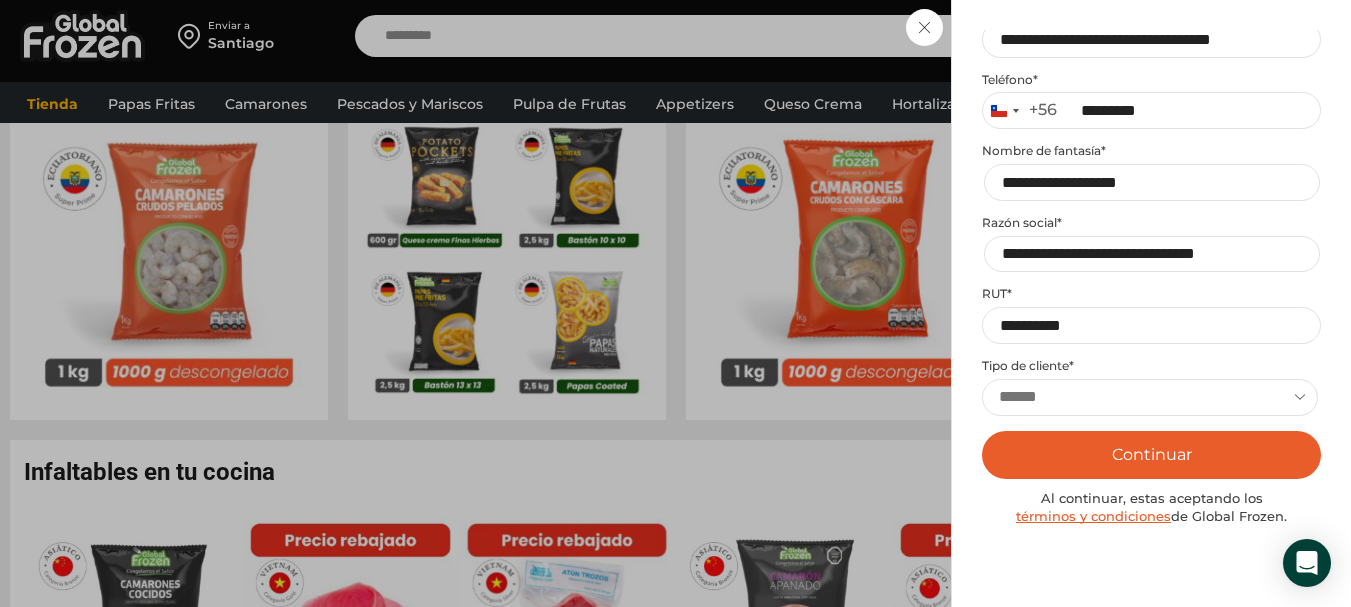 click on "**********" at bounding box center [1150, 397] 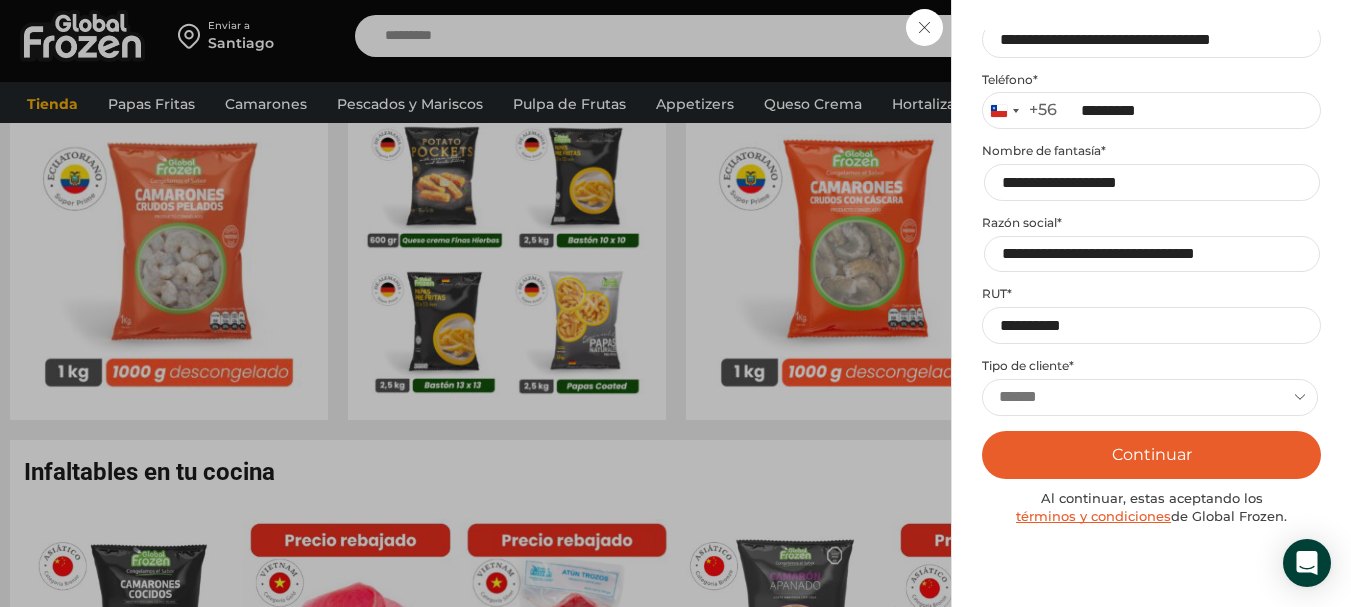 select on "**********" 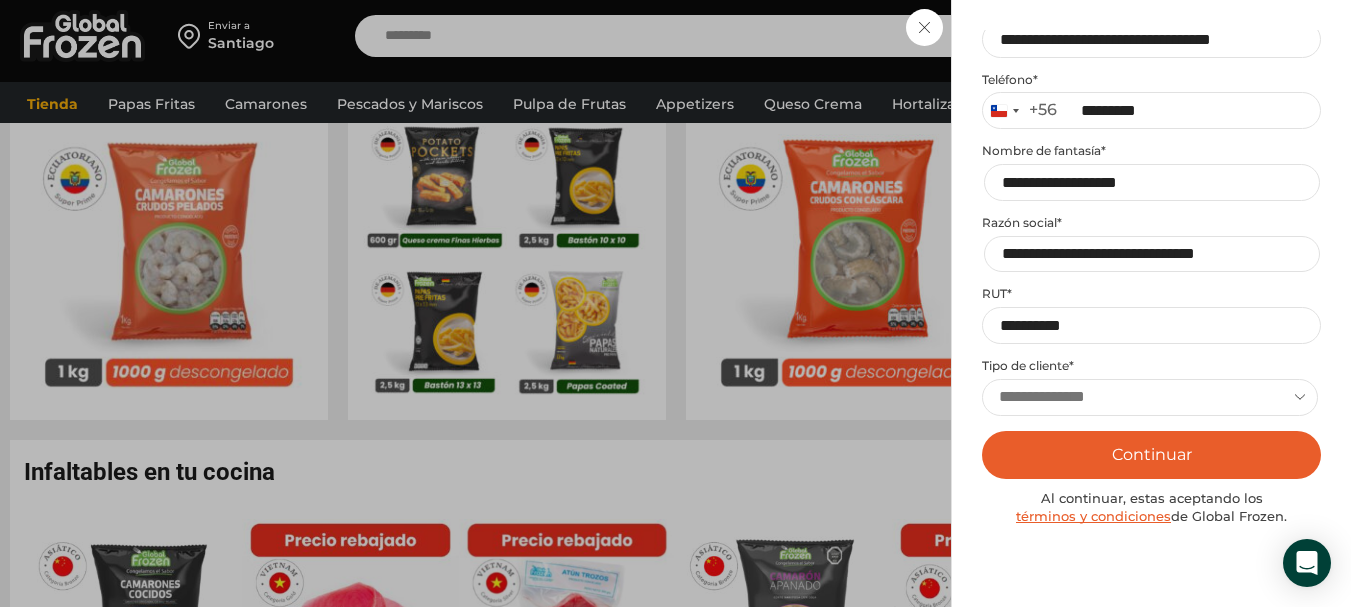click on "**********" at bounding box center [1150, 397] 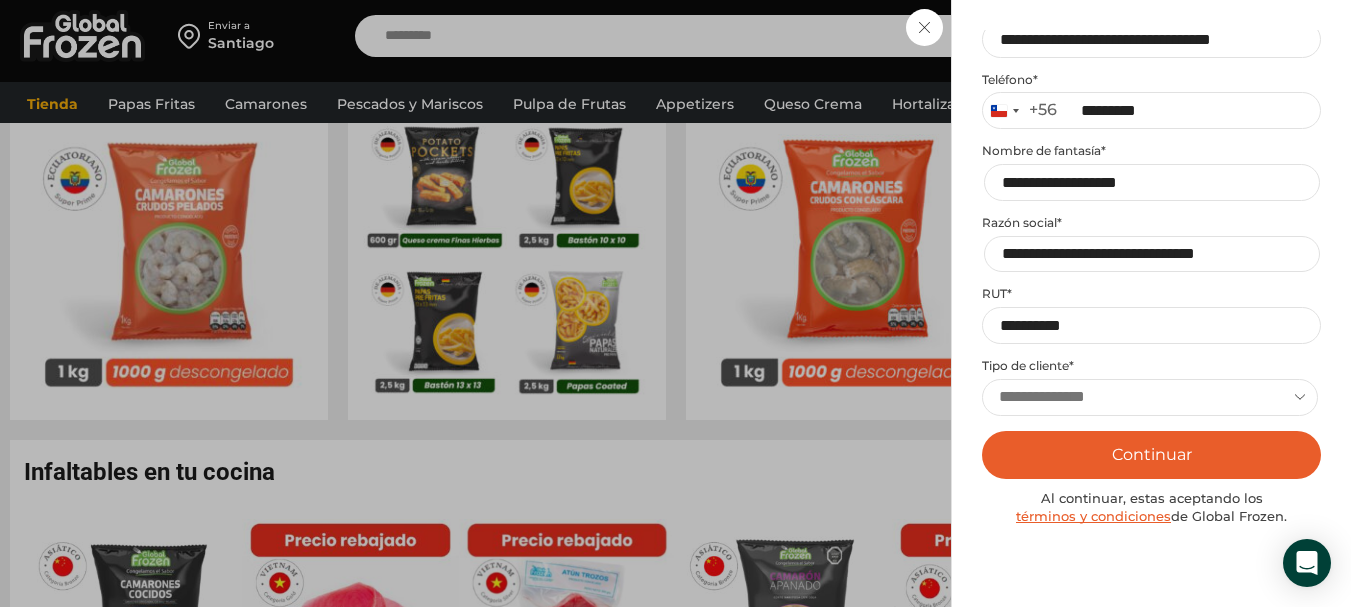 click on "Continuar" at bounding box center (1151, 455) 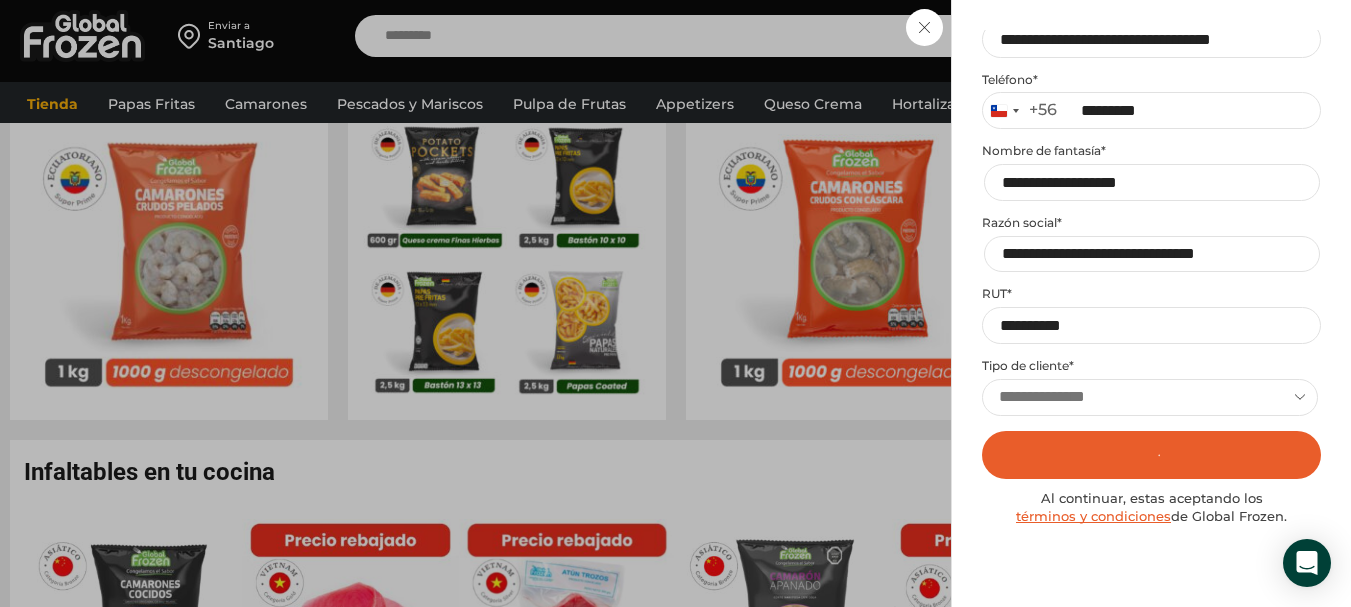 scroll, scrollTop: 0, scrollLeft: 0, axis: both 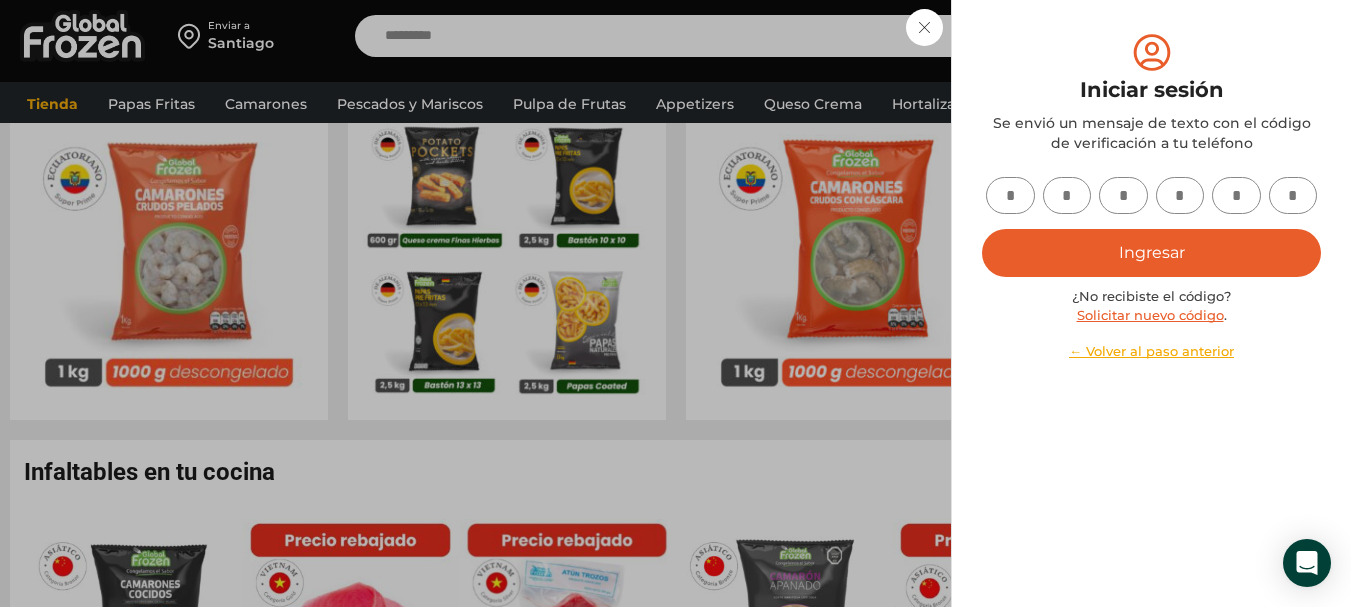 click at bounding box center [1010, 195] 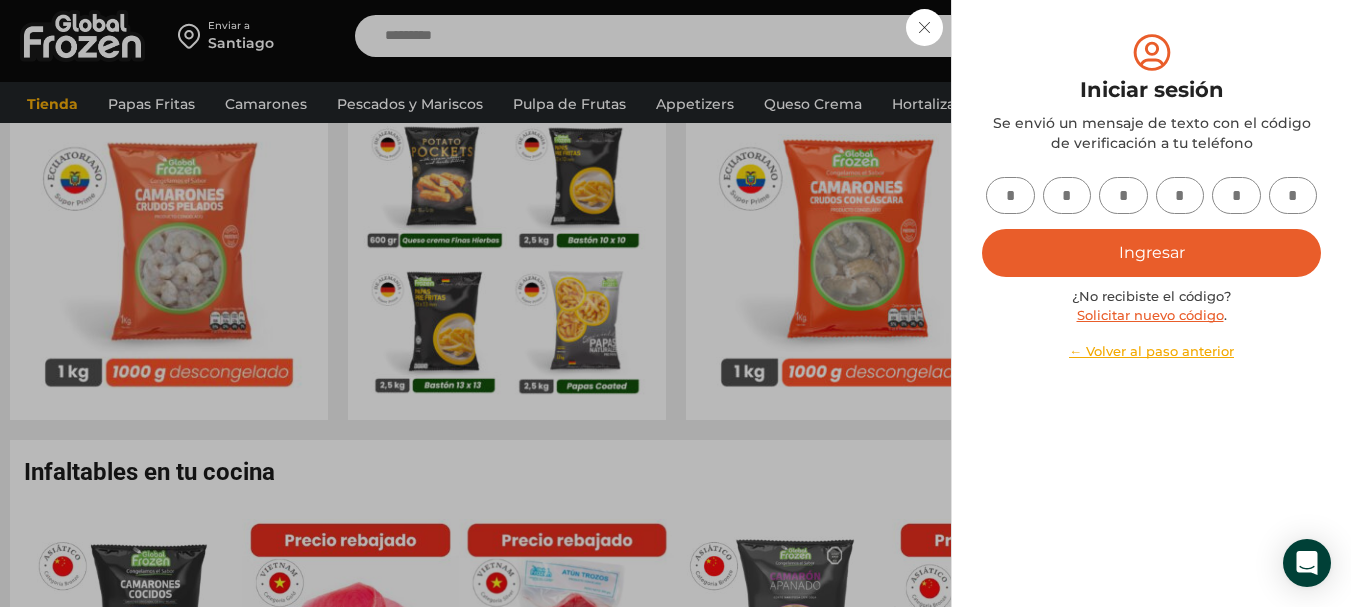 type on "*" 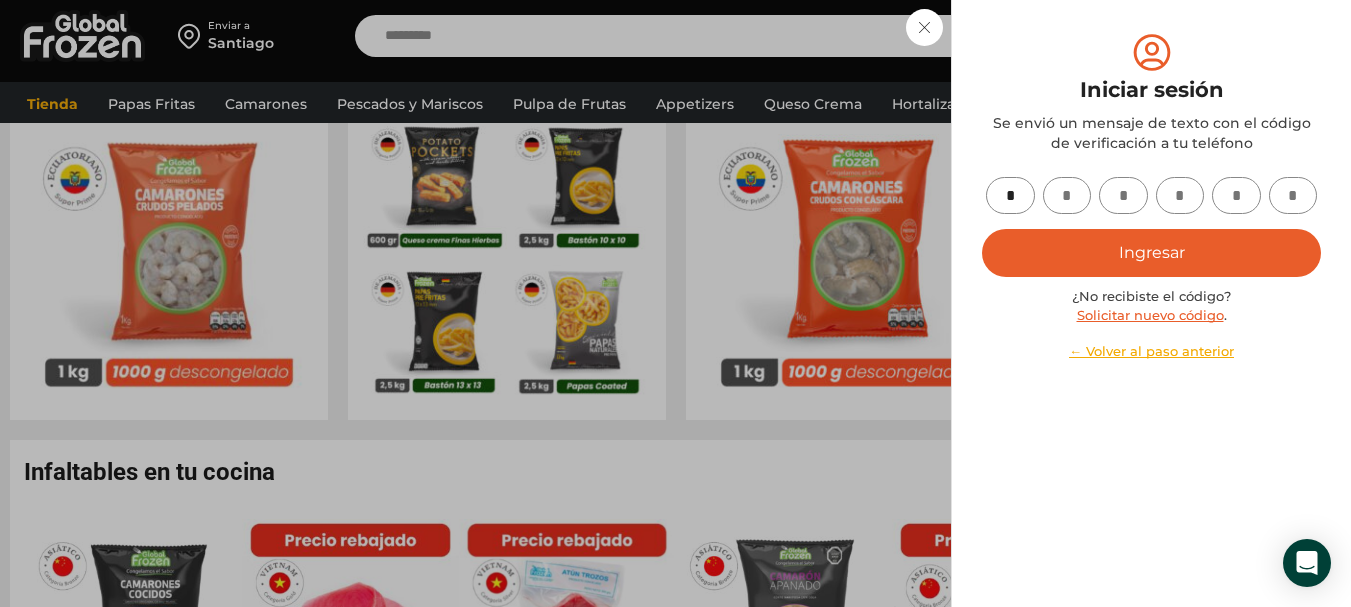 type on "*" 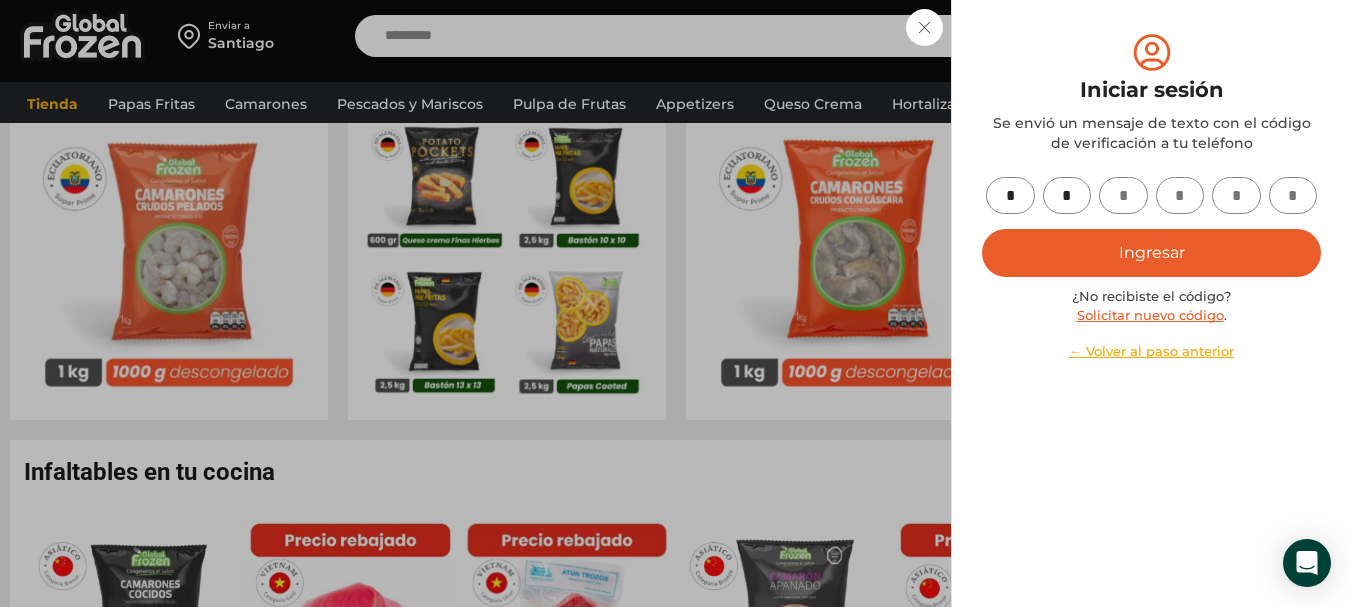 type on "*" 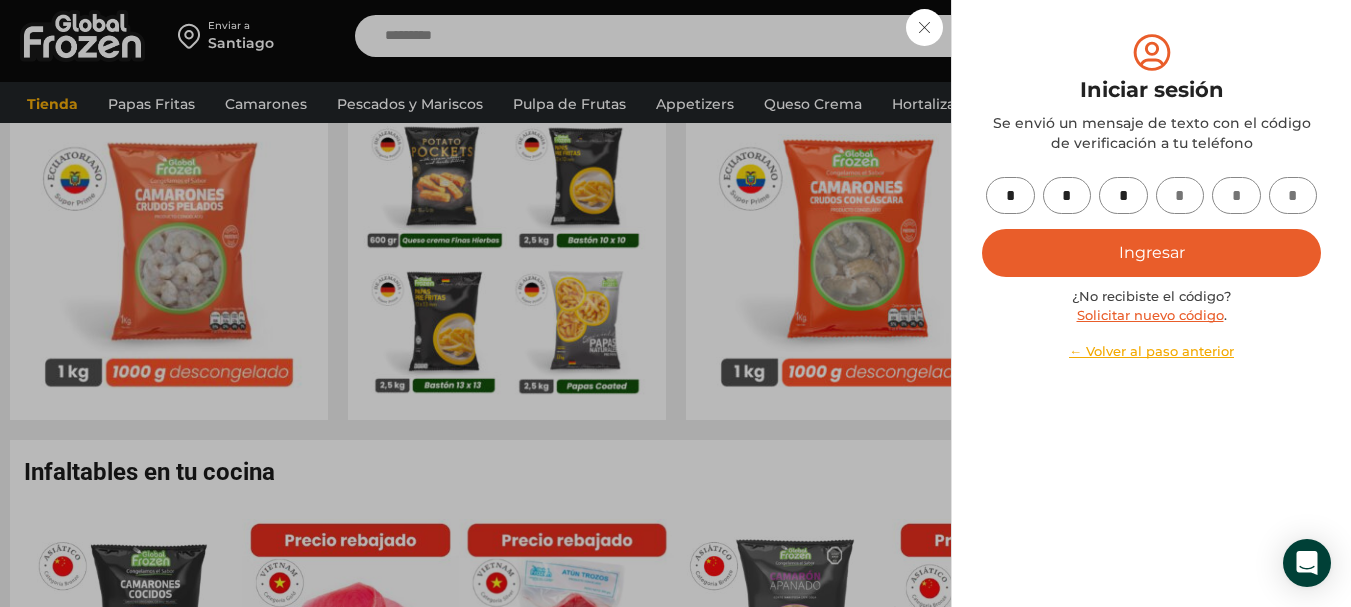 type on "*" 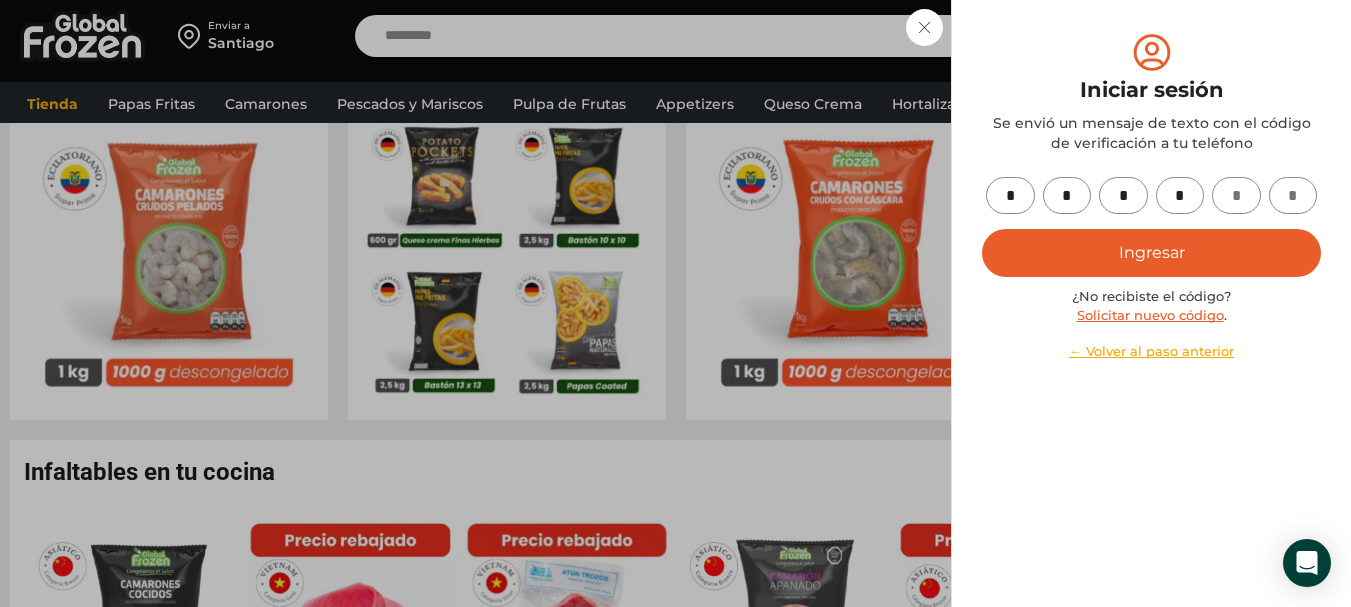 type on "*" 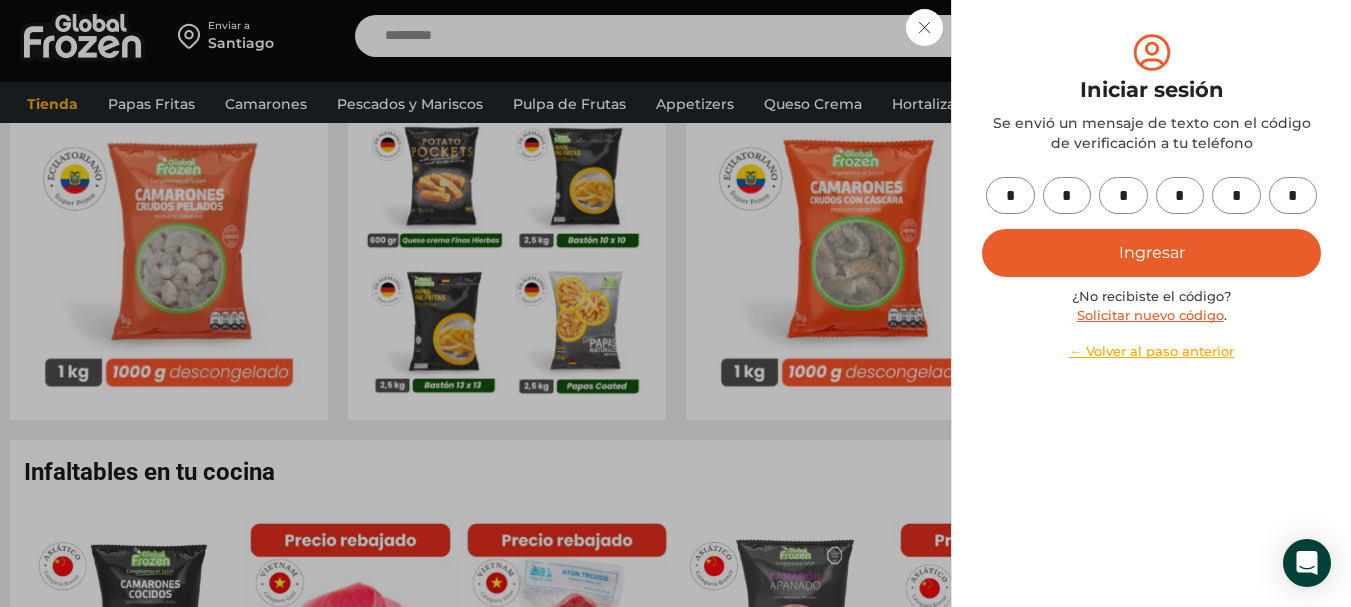 type on "*" 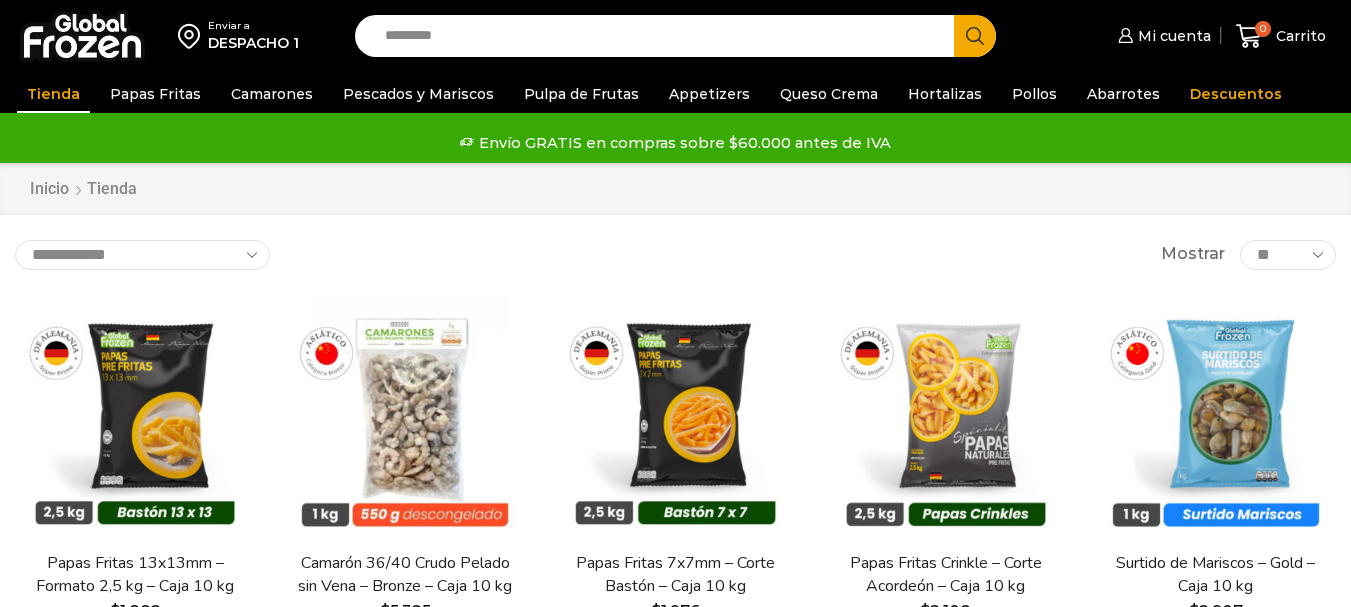 scroll, scrollTop: 0, scrollLeft: 0, axis: both 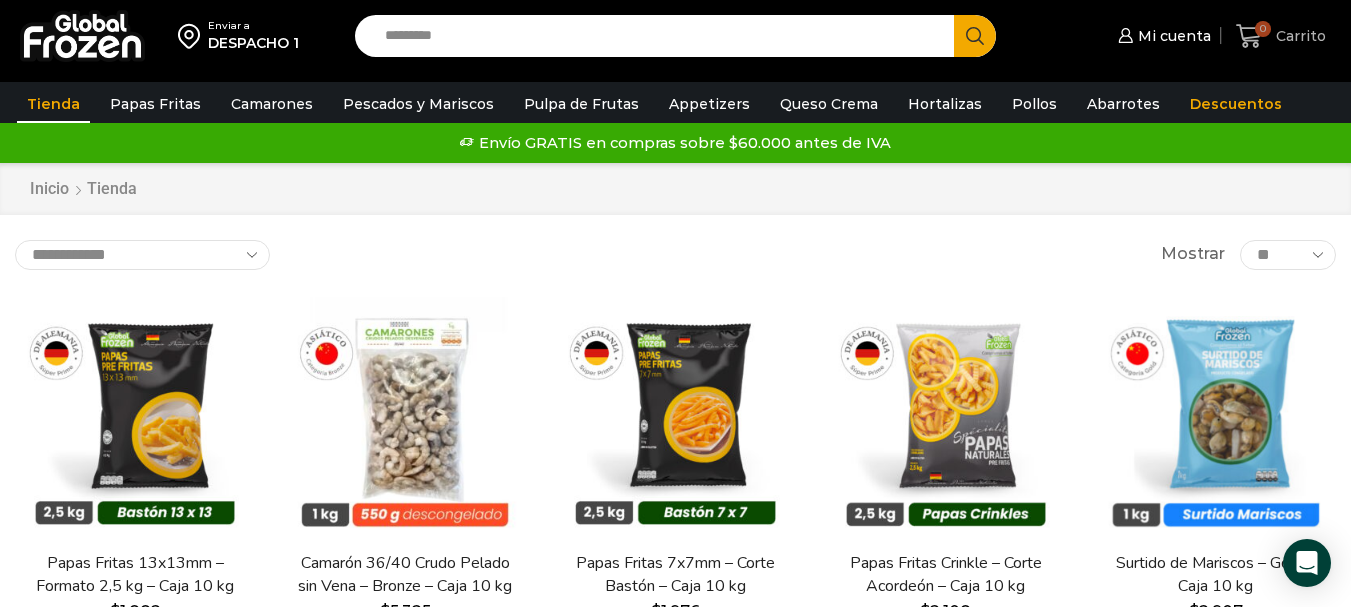 click on "0" at bounding box center [1253, 36] 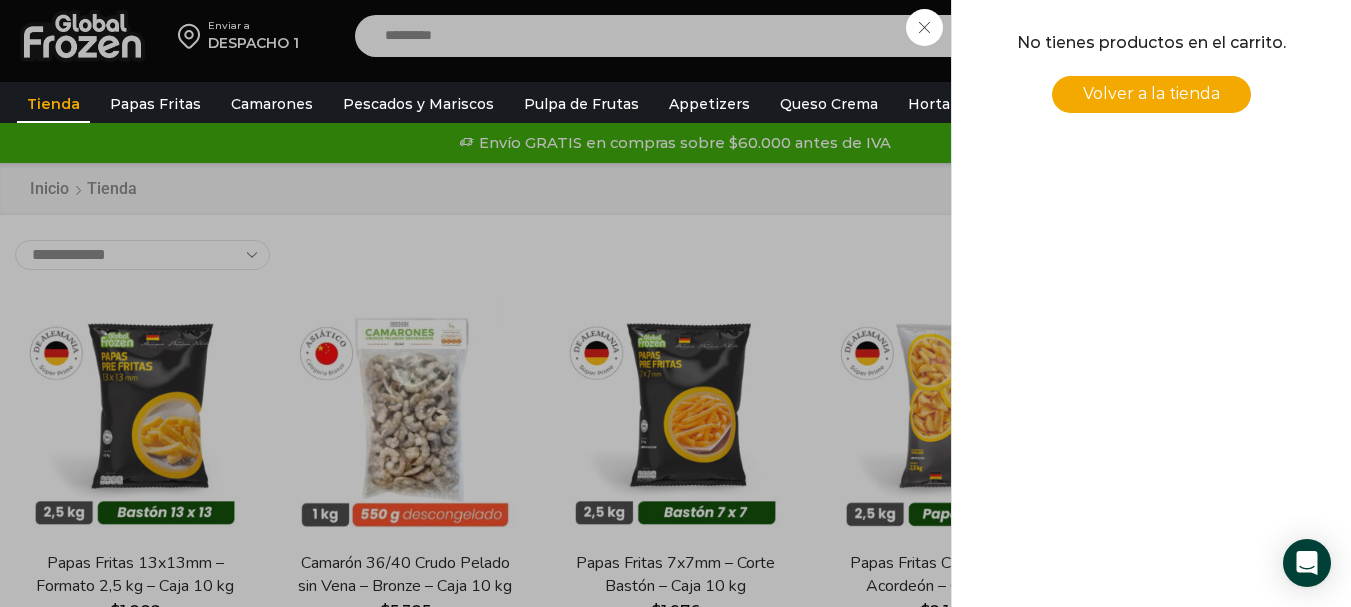 click on "Volver a la tienda" at bounding box center (1151, 93) 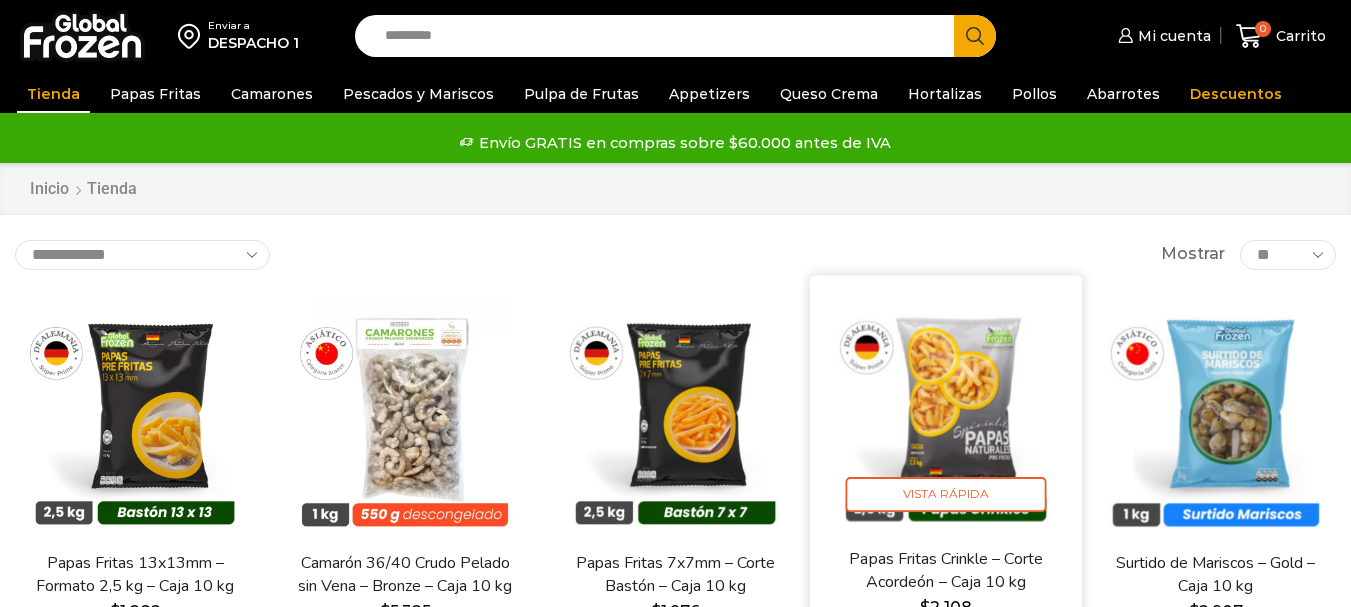scroll, scrollTop: 0, scrollLeft: 0, axis: both 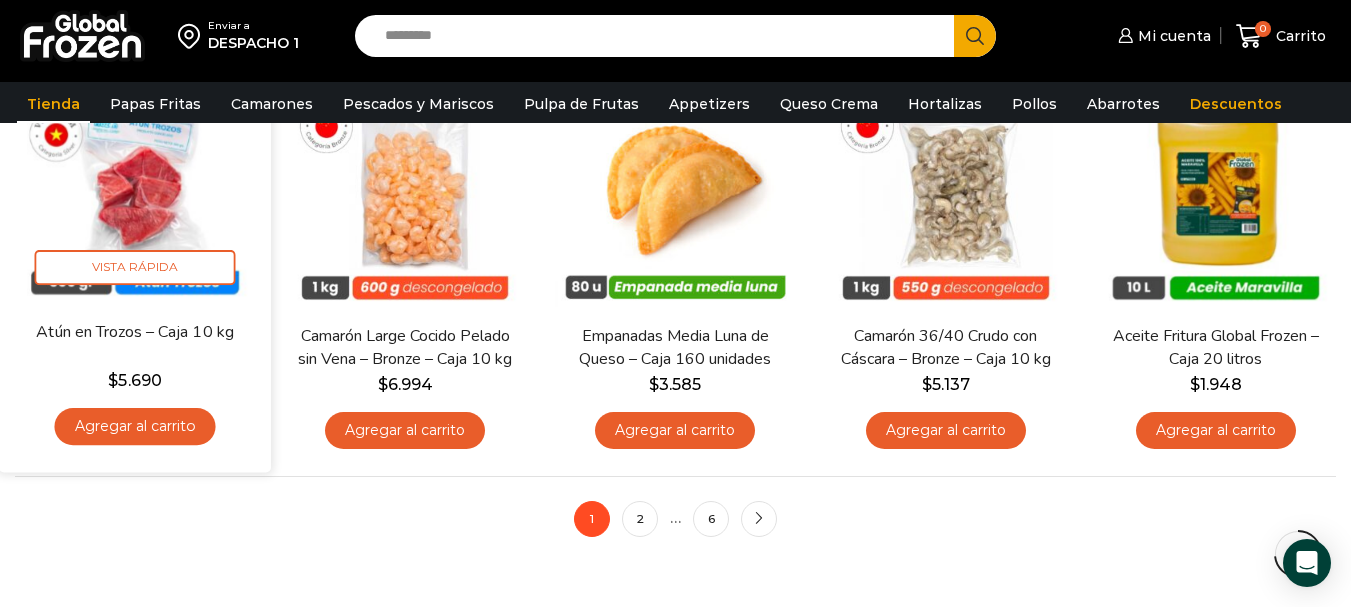click on "Agregar al carrito" at bounding box center [135, 426] 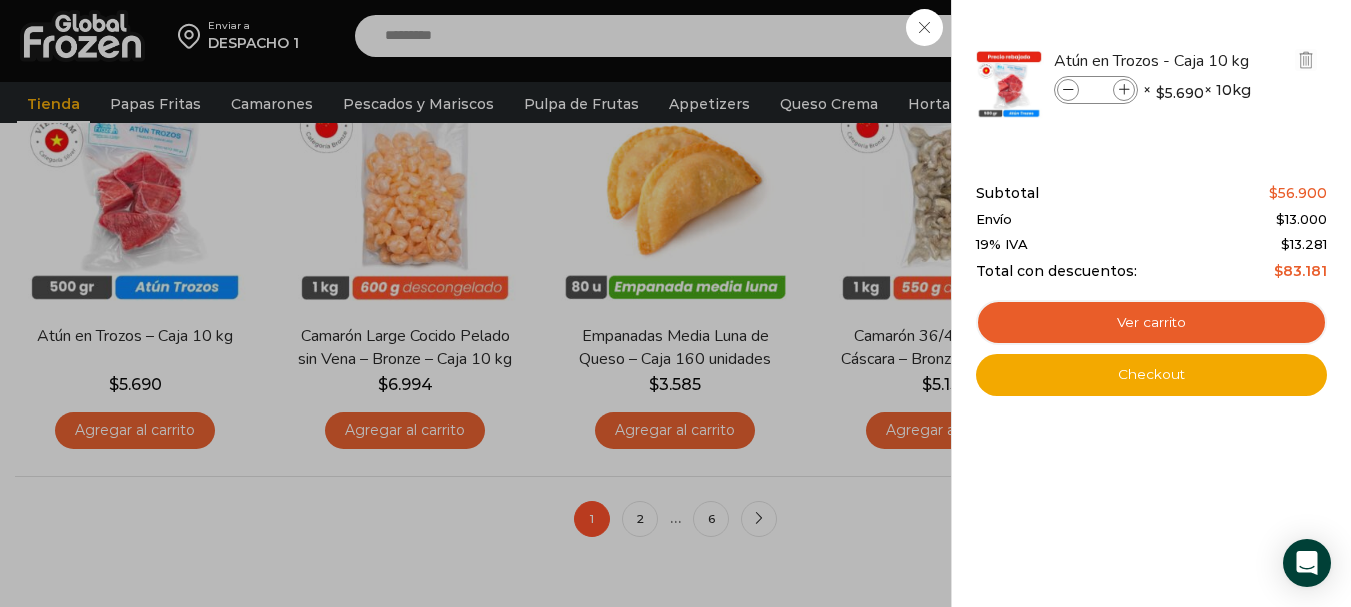 click at bounding box center [1124, 90] 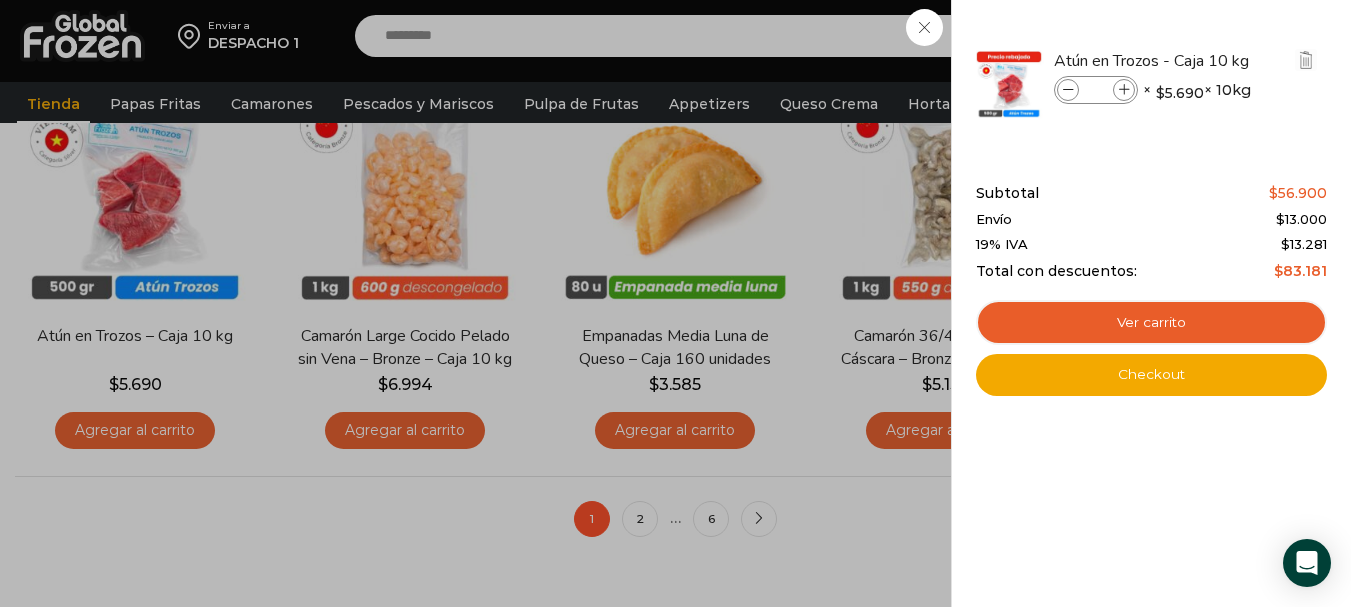 type on "*" 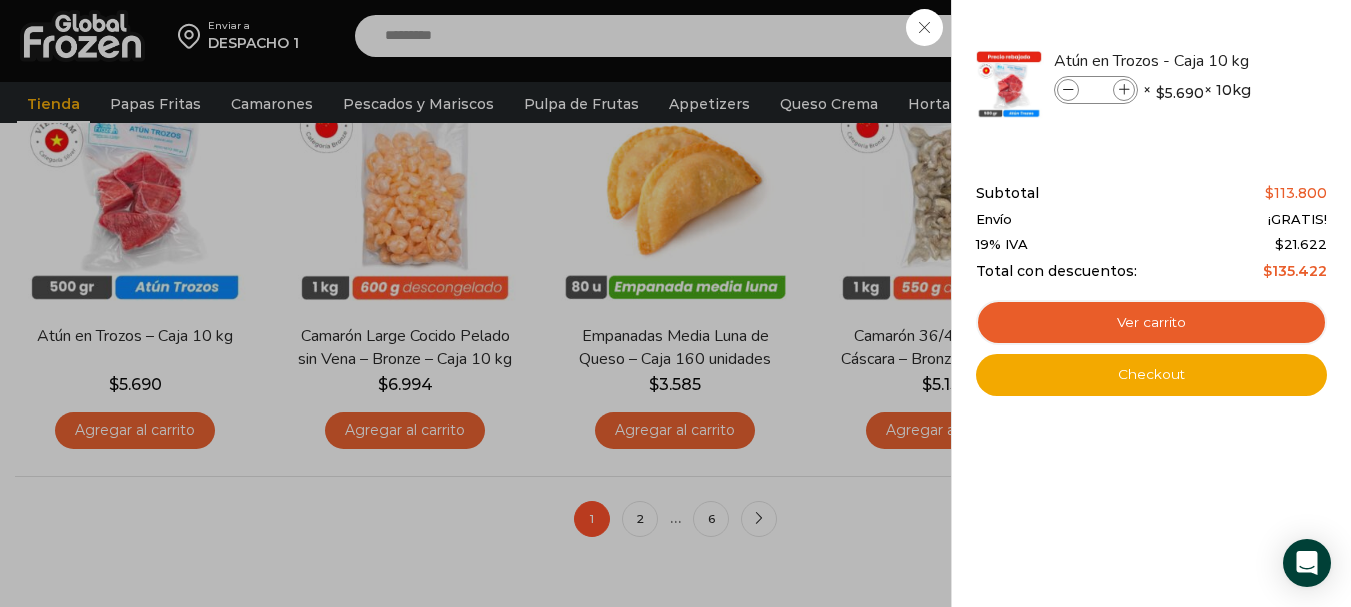 click on "2
Carrito
2
2
Shopping Cart
*" at bounding box center (1281, 36) 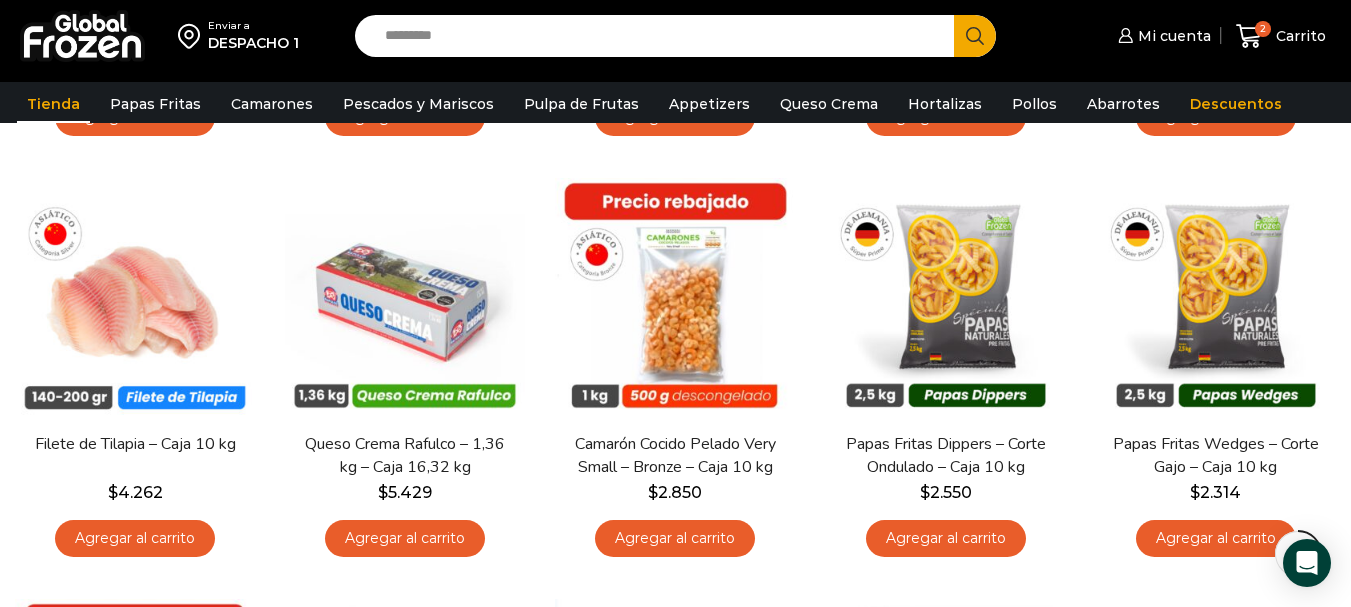 scroll, scrollTop: 1000, scrollLeft: 0, axis: vertical 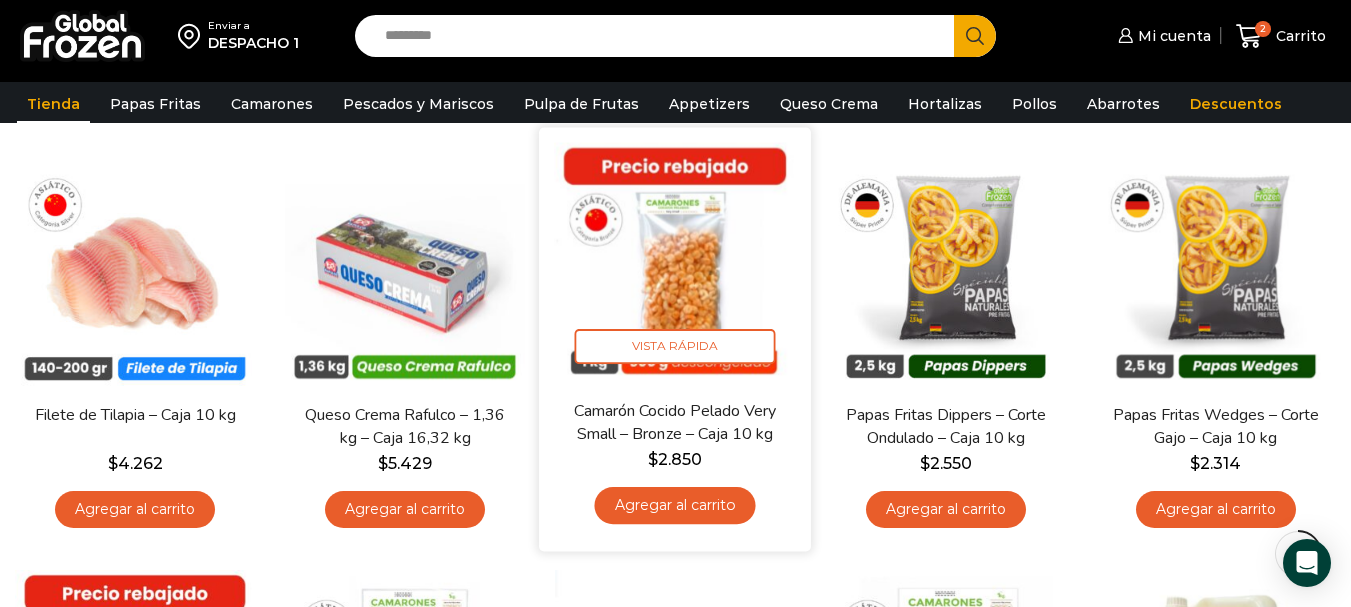 click on "Agregar al carrito" at bounding box center (675, 505) 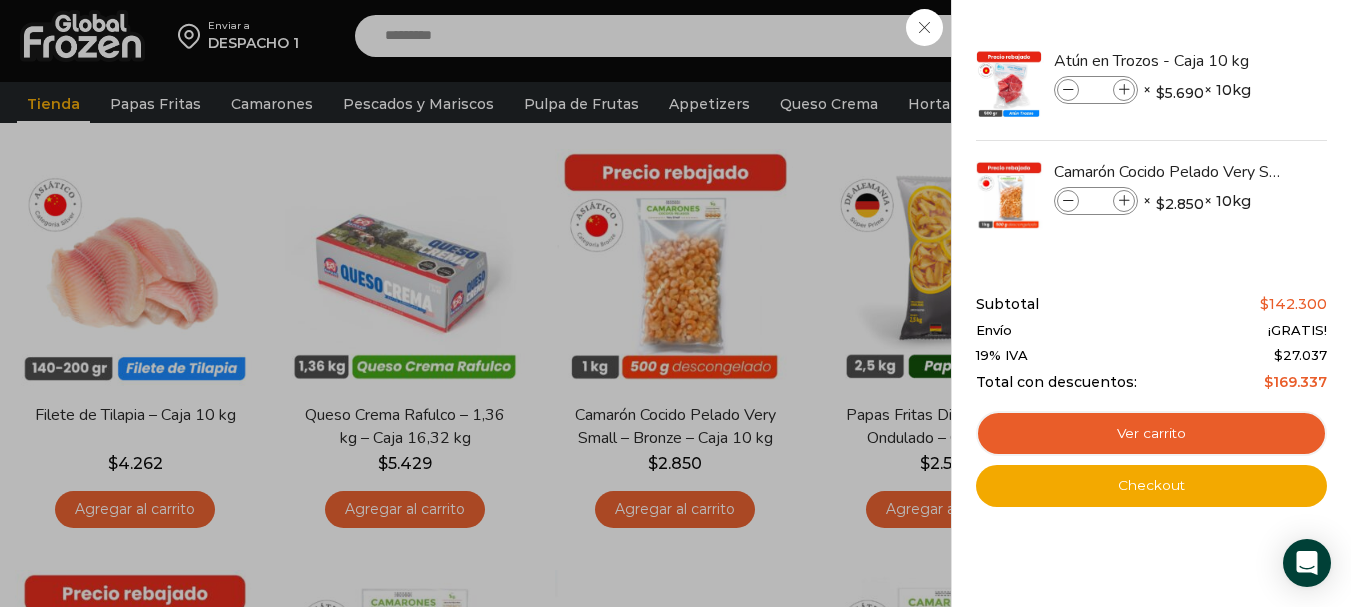click on "3
Carrito
3
3
Shopping Cart
*" at bounding box center [1281, 36] 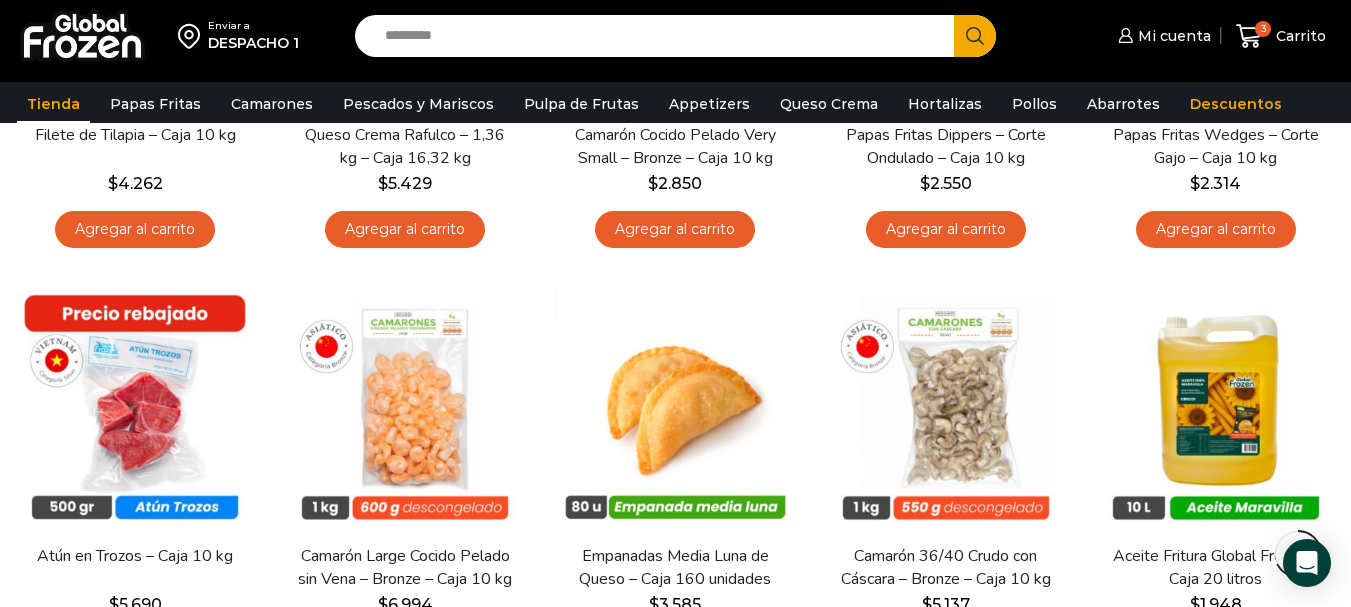 scroll, scrollTop: 1400, scrollLeft: 0, axis: vertical 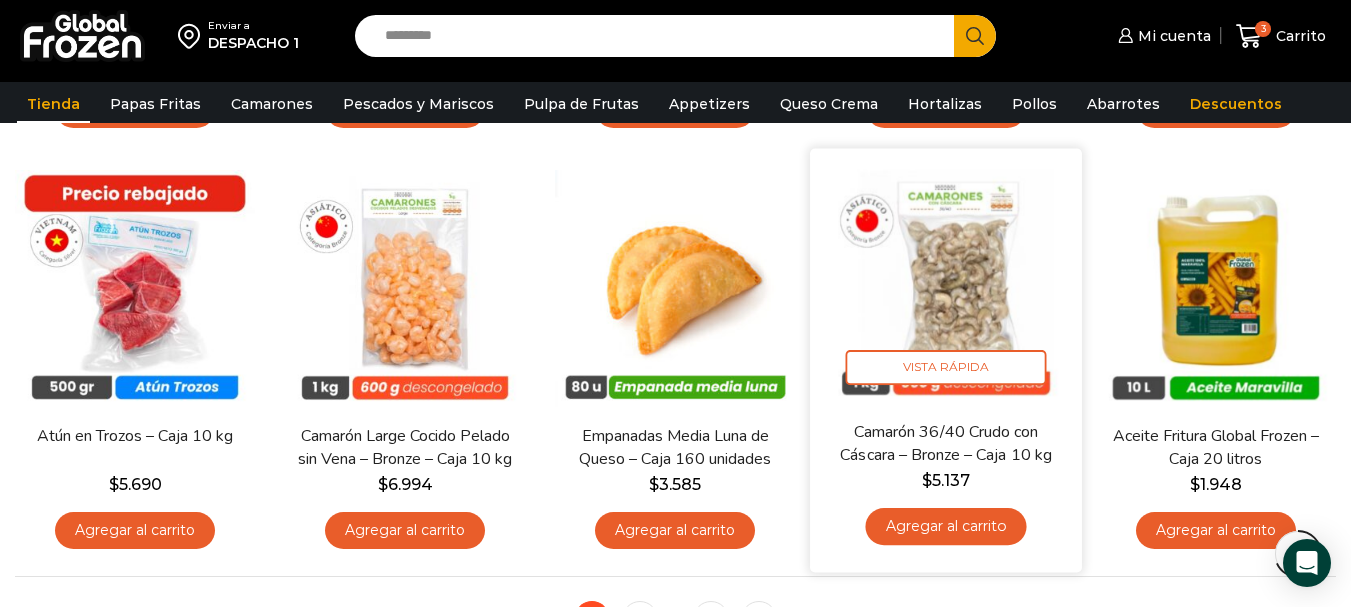 click on "Agregar al carrito" at bounding box center (945, 526) 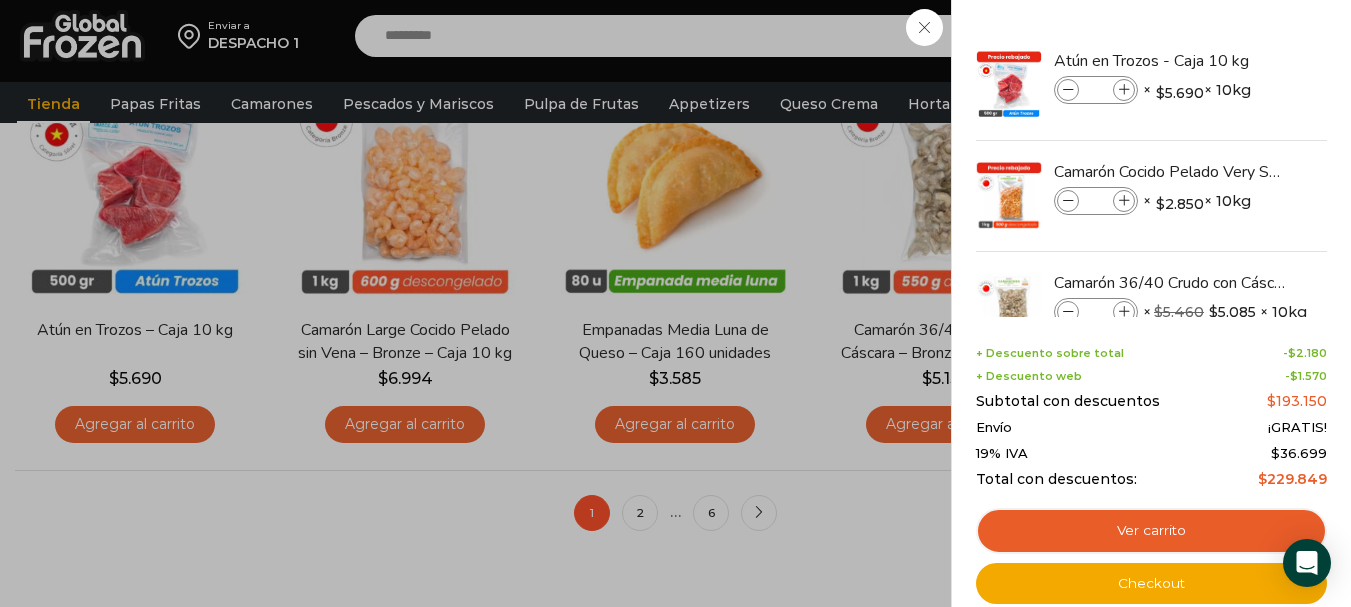 scroll, scrollTop: 1600, scrollLeft: 0, axis: vertical 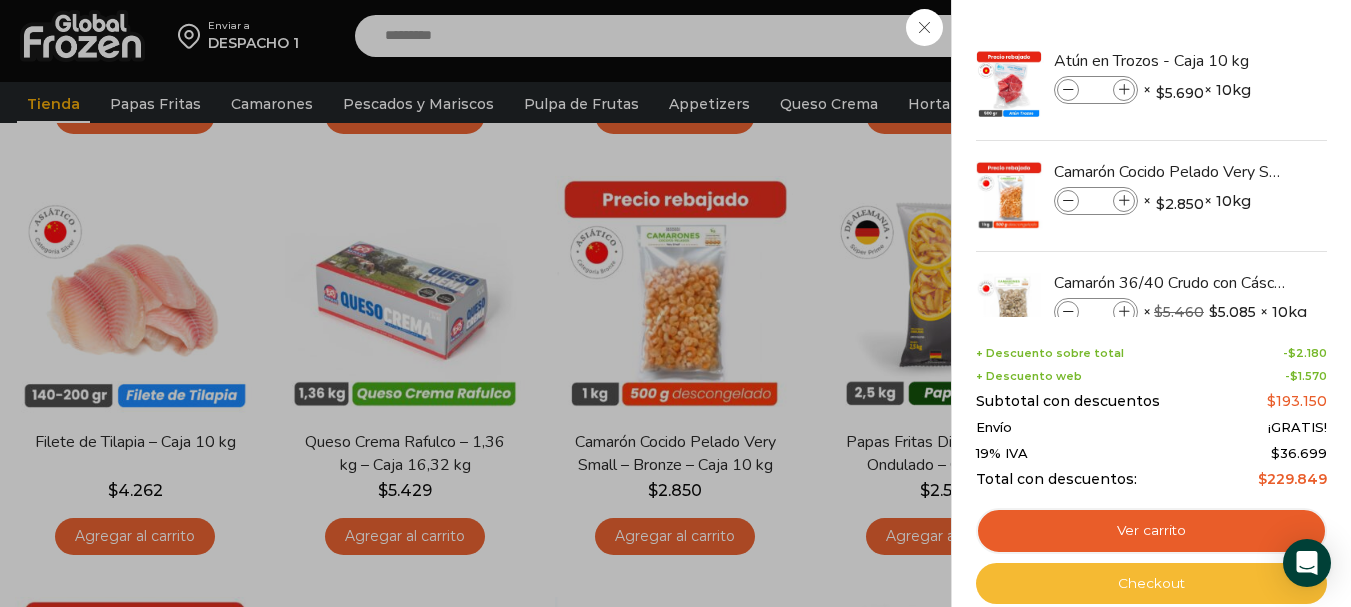 click on "Checkout" at bounding box center [1151, 584] 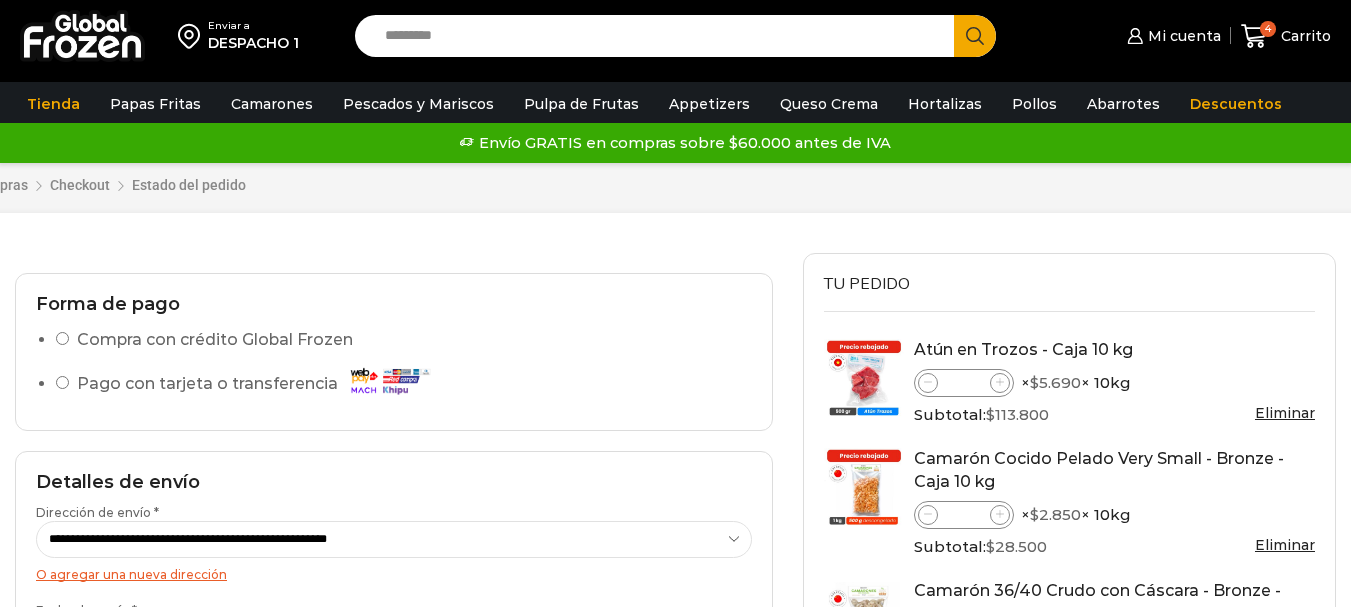 scroll, scrollTop: 0, scrollLeft: 0, axis: both 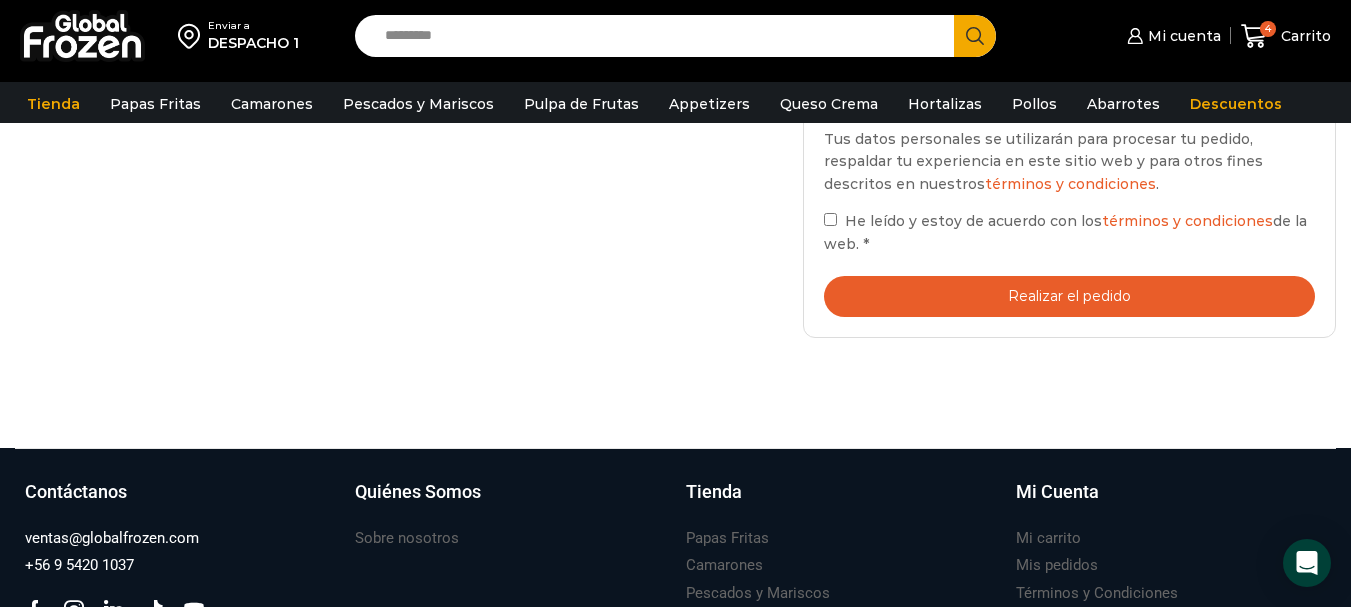 click on "Realizar el pedido" at bounding box center [1069, 296] 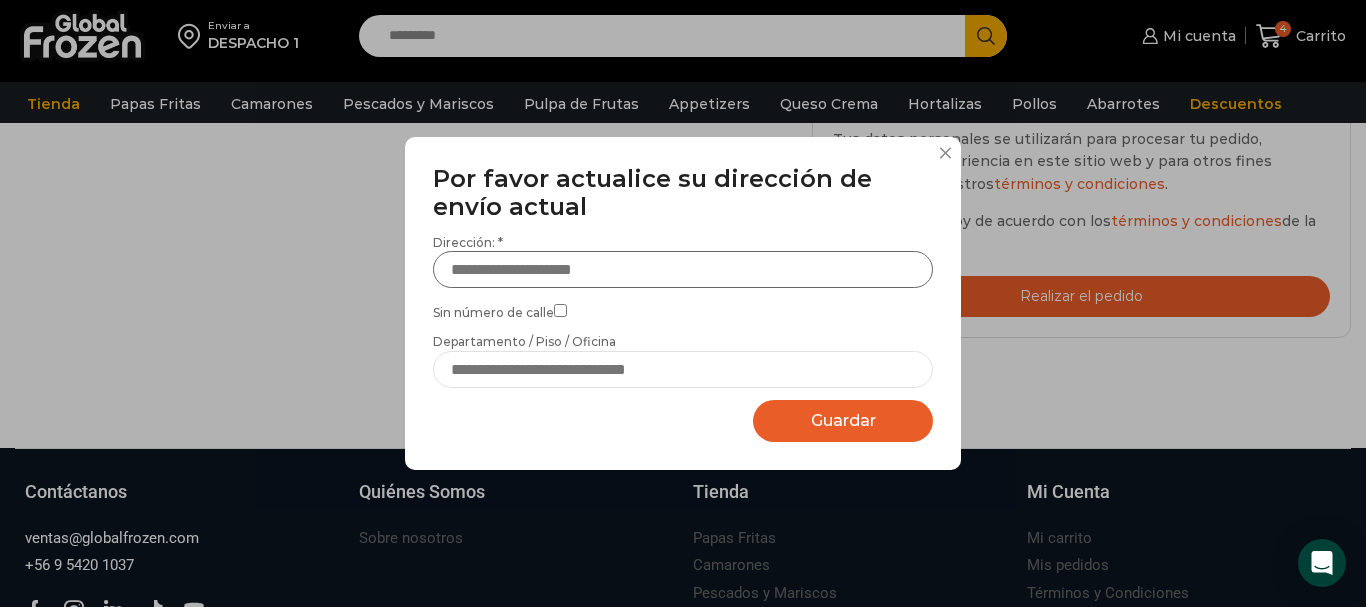 click on "Dirección: *" at bounding box center [683, 269] 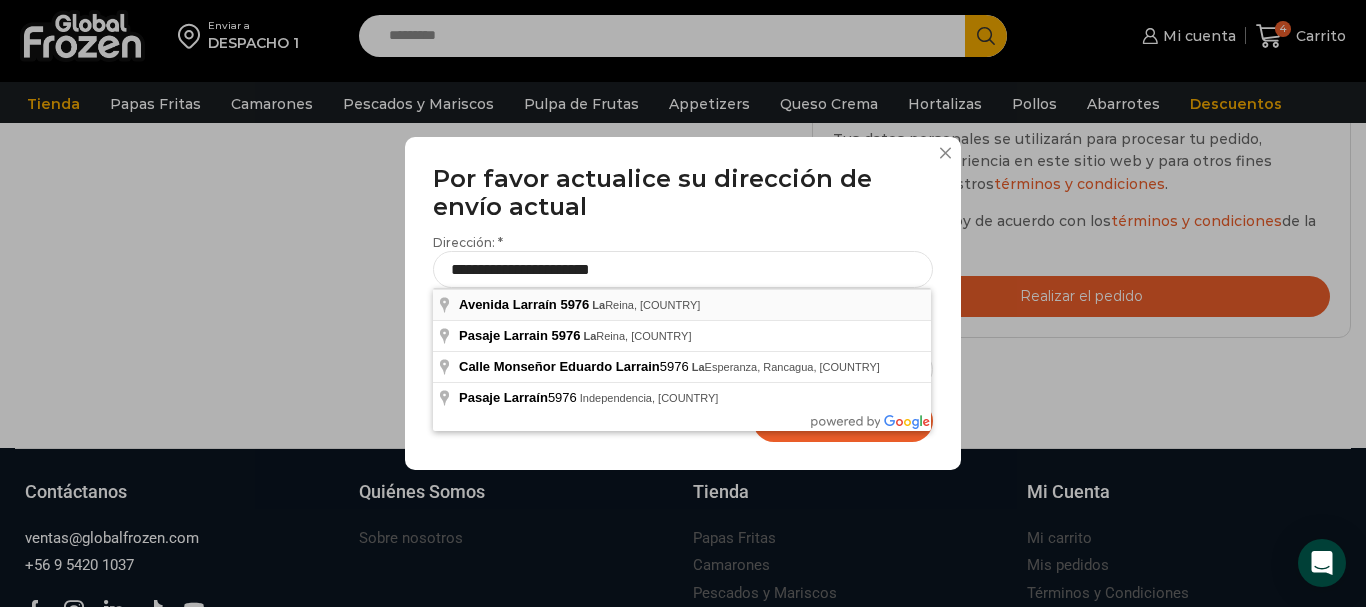 type on "**********" 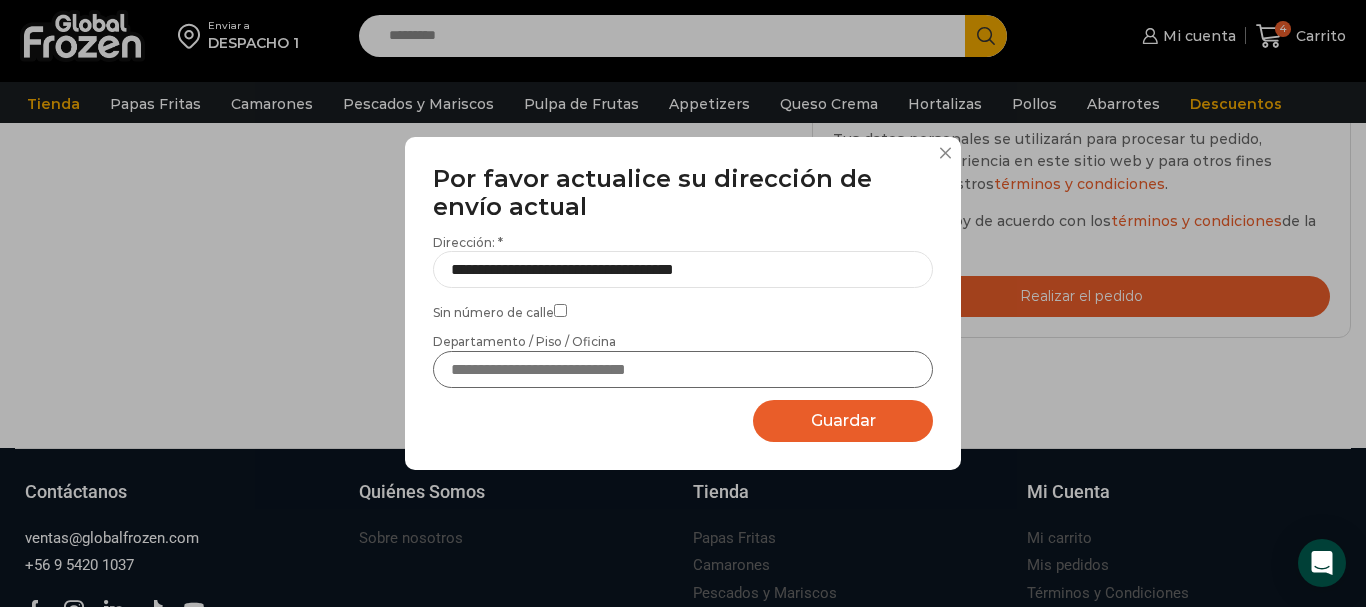 click on "Departamento / Piso / Oficina" at bounding box center (683, 369) 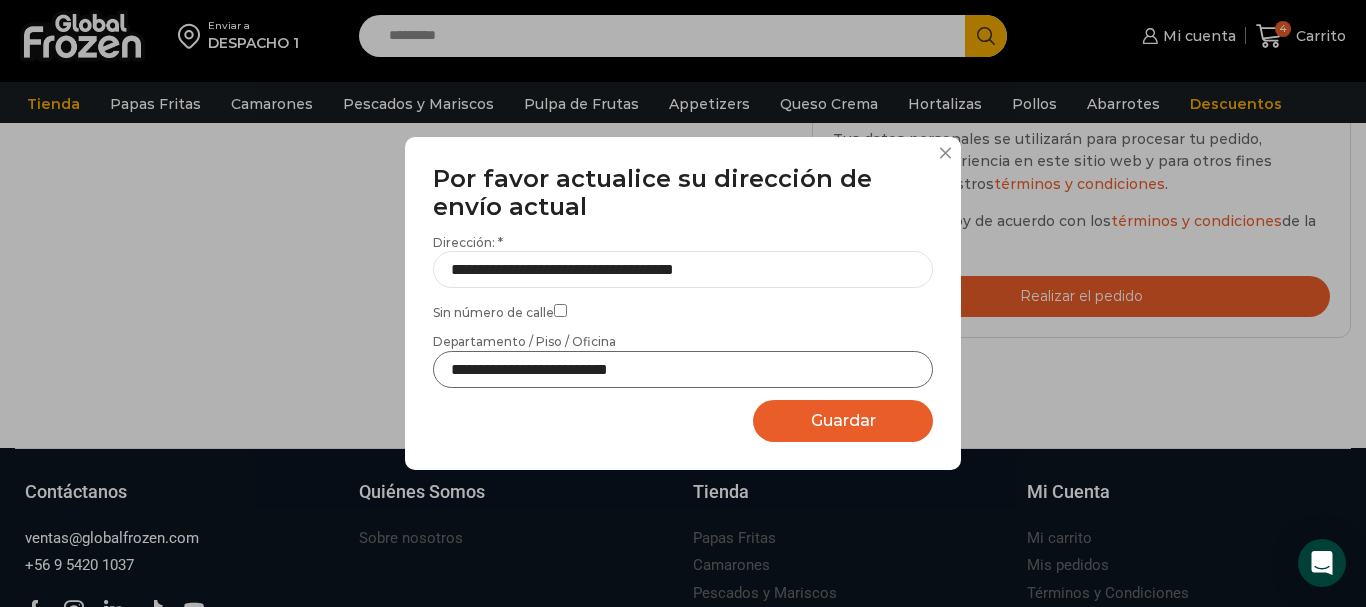 type on "**********" 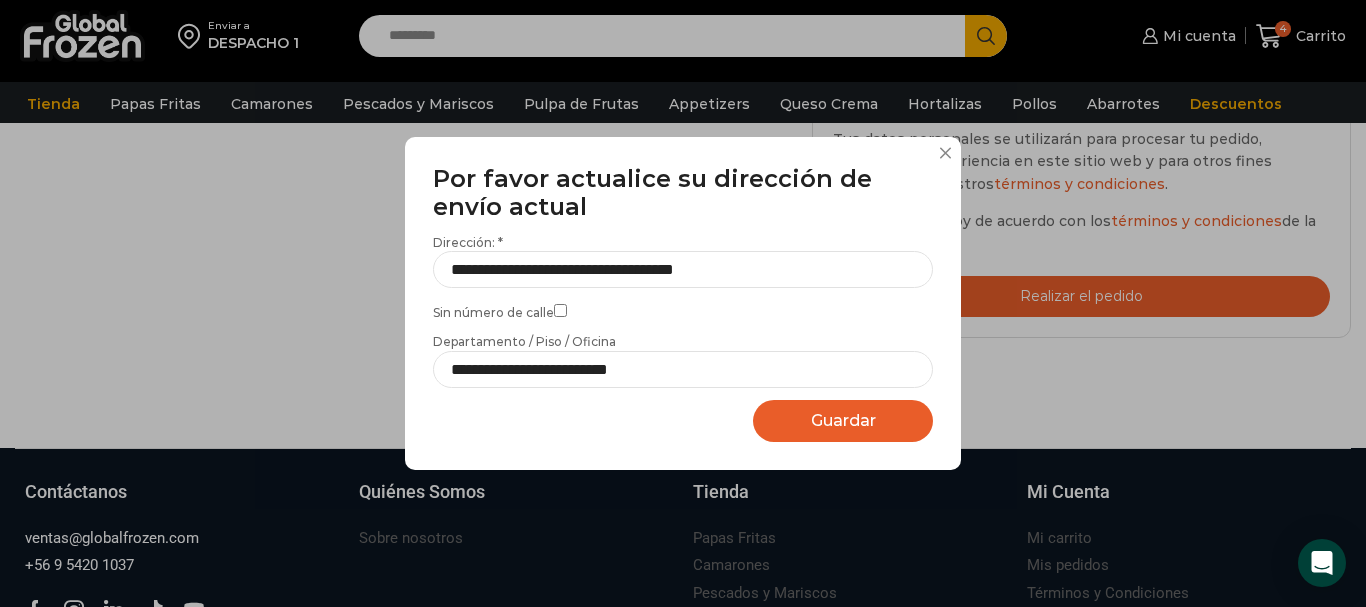 click on "Guardar" at bounding box center [843, 420] 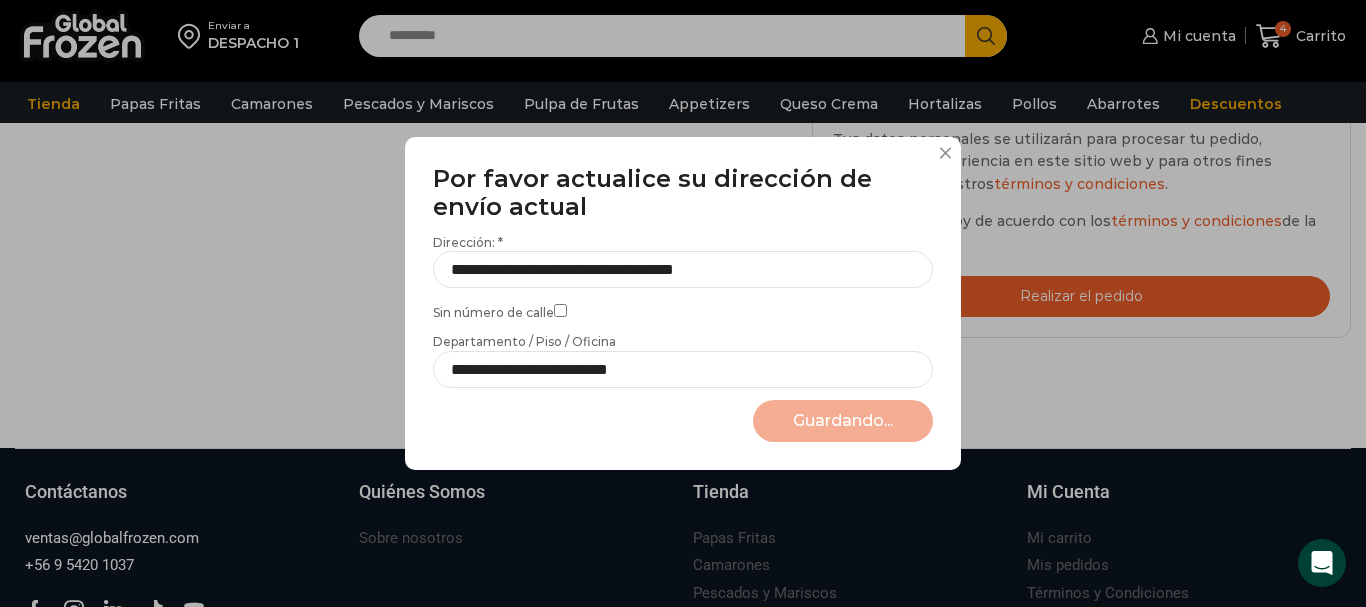 select on "*******" 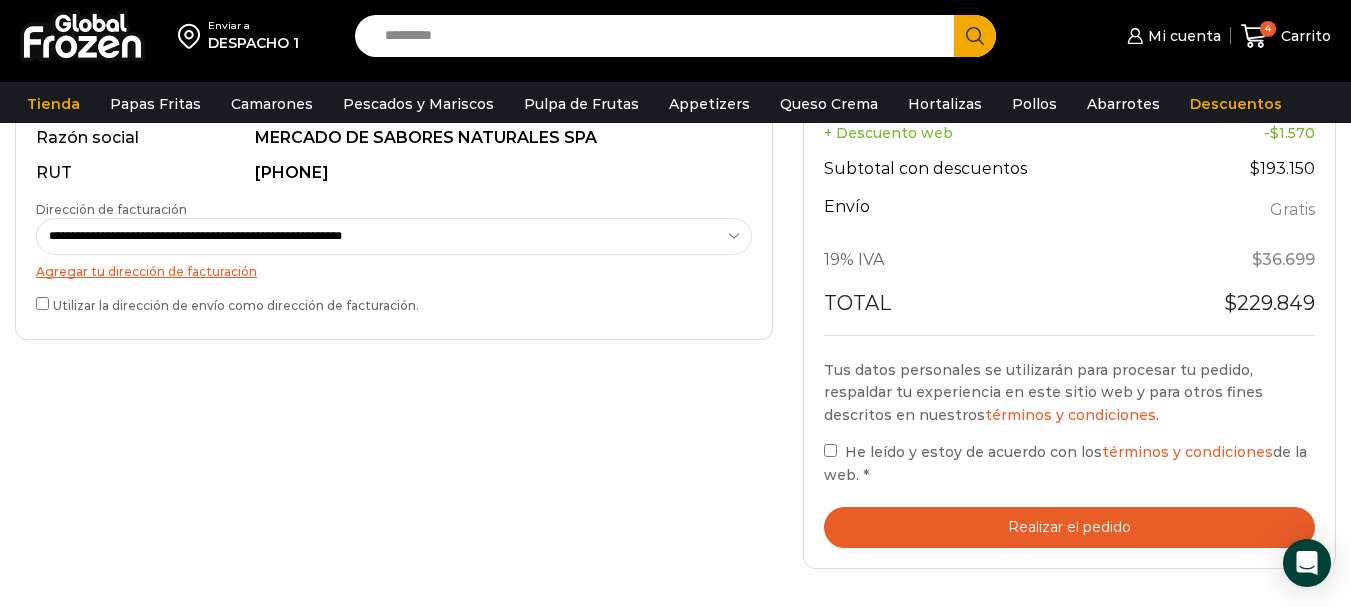 scroll, scrollTop: 700, scrollLeft: 0, axis: vertical 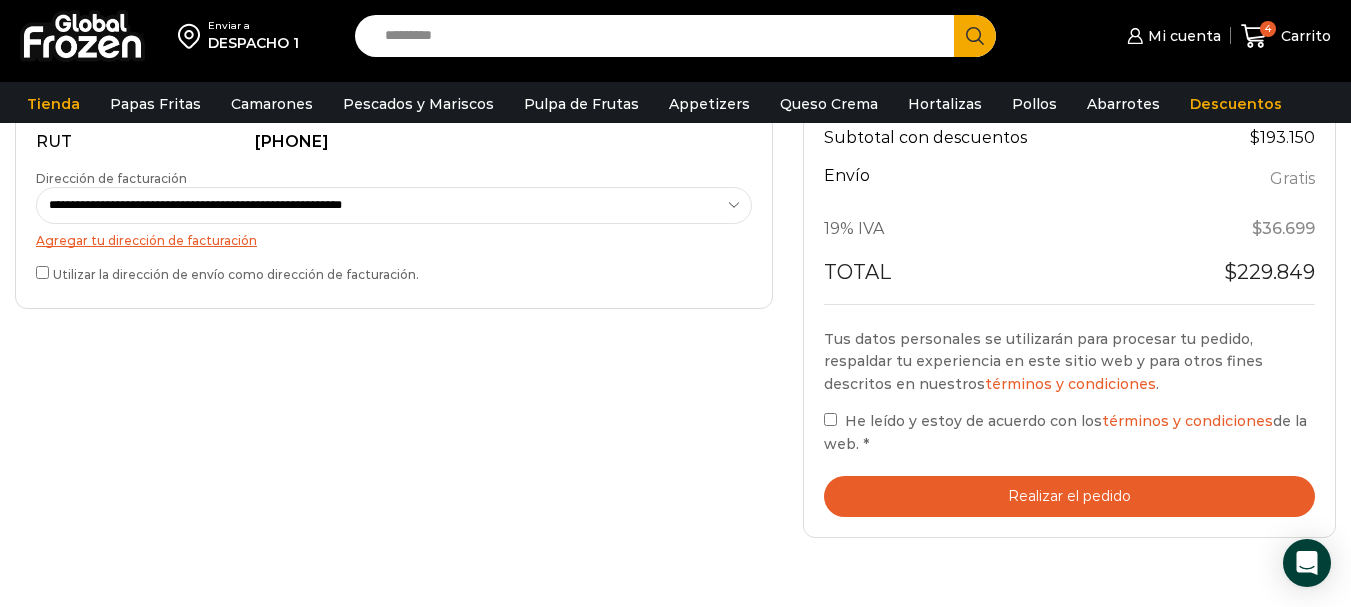 click on "Realizar el pedido" at bounding box center [1069, 496] 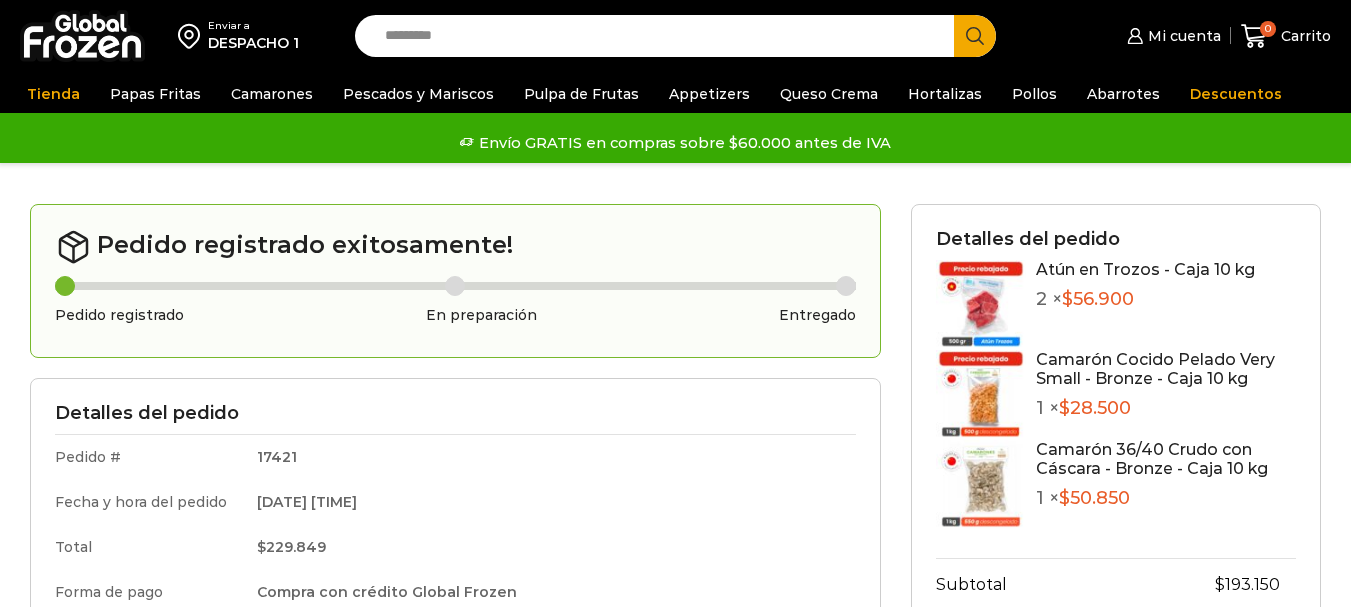 scroll, scrollTop: 0, scrollLeft: 0, axis: both 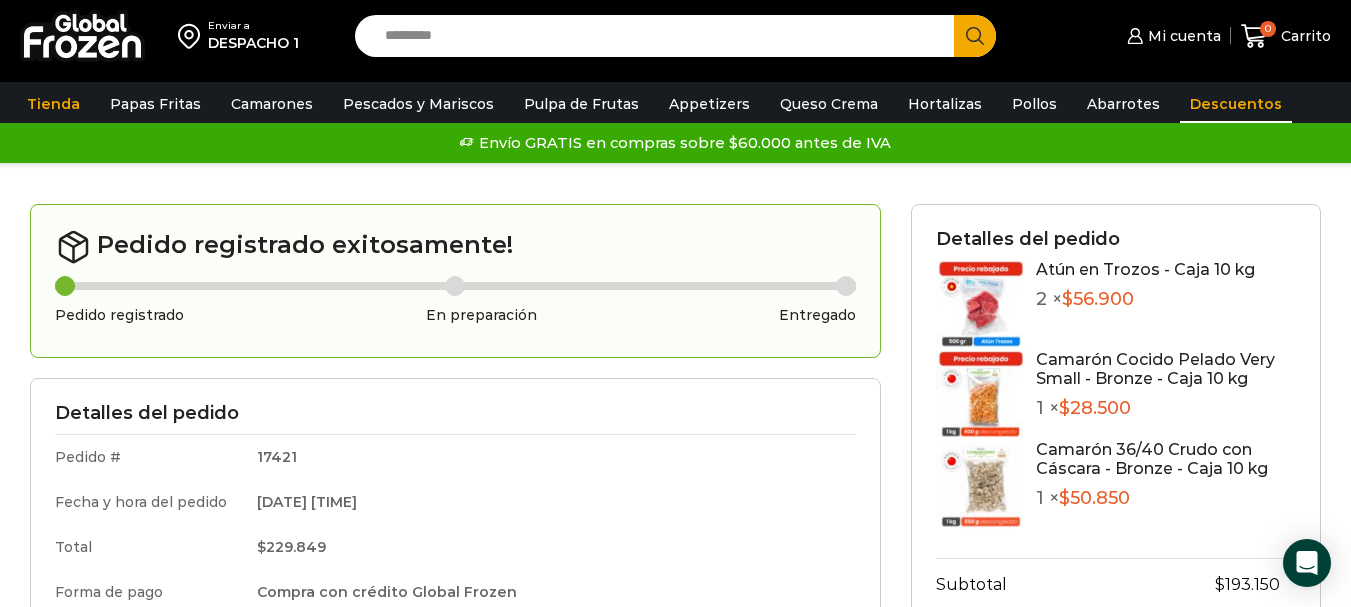 click on "Descuentos" at bounding box center (1236, 104) 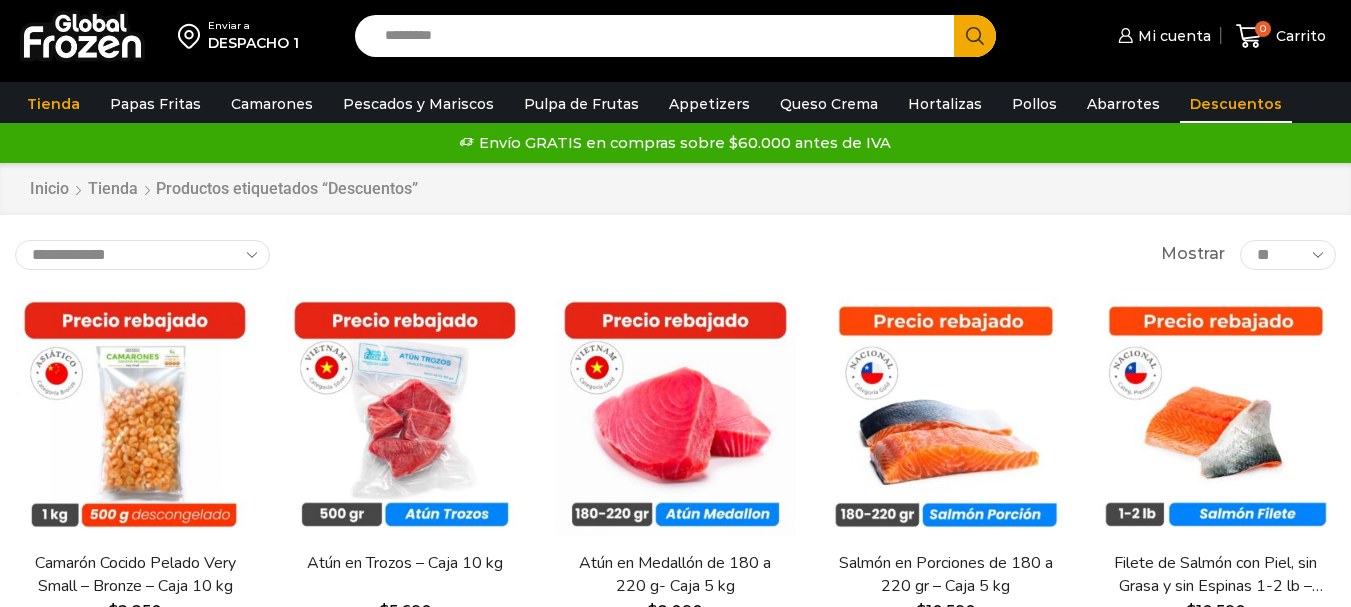 scroll, scrollTop: 0, scrollLeft: 0, axis: both 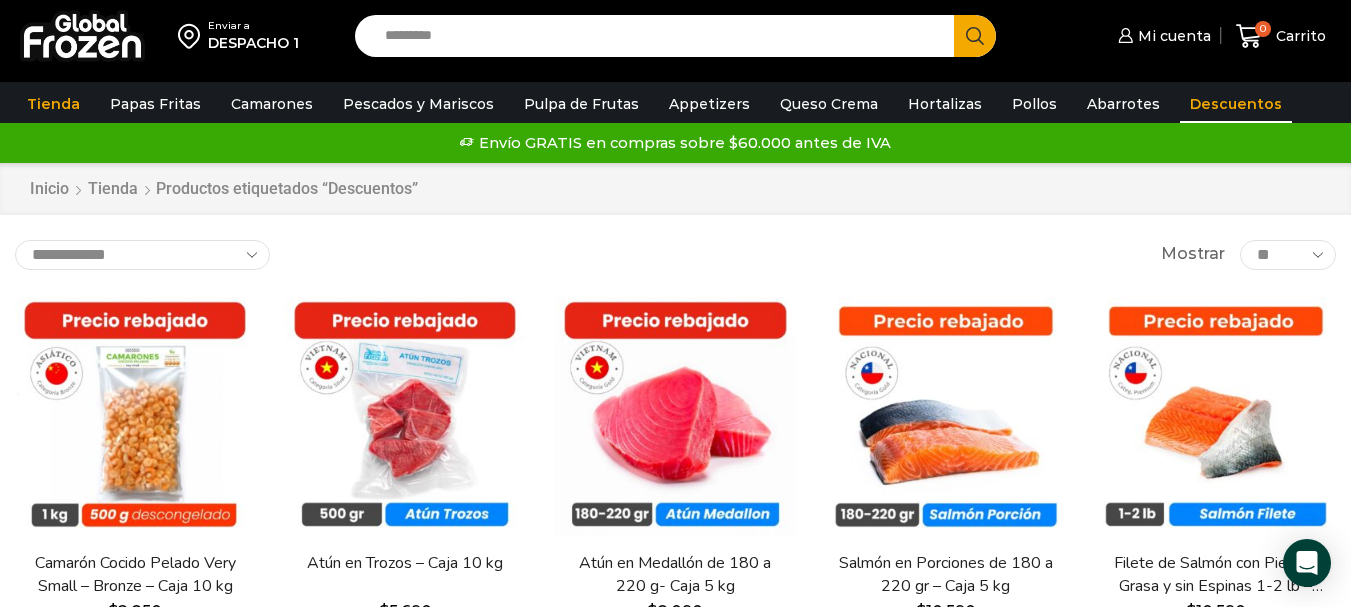 click on "DESPACHO 1" at bounding box center (253, 43) 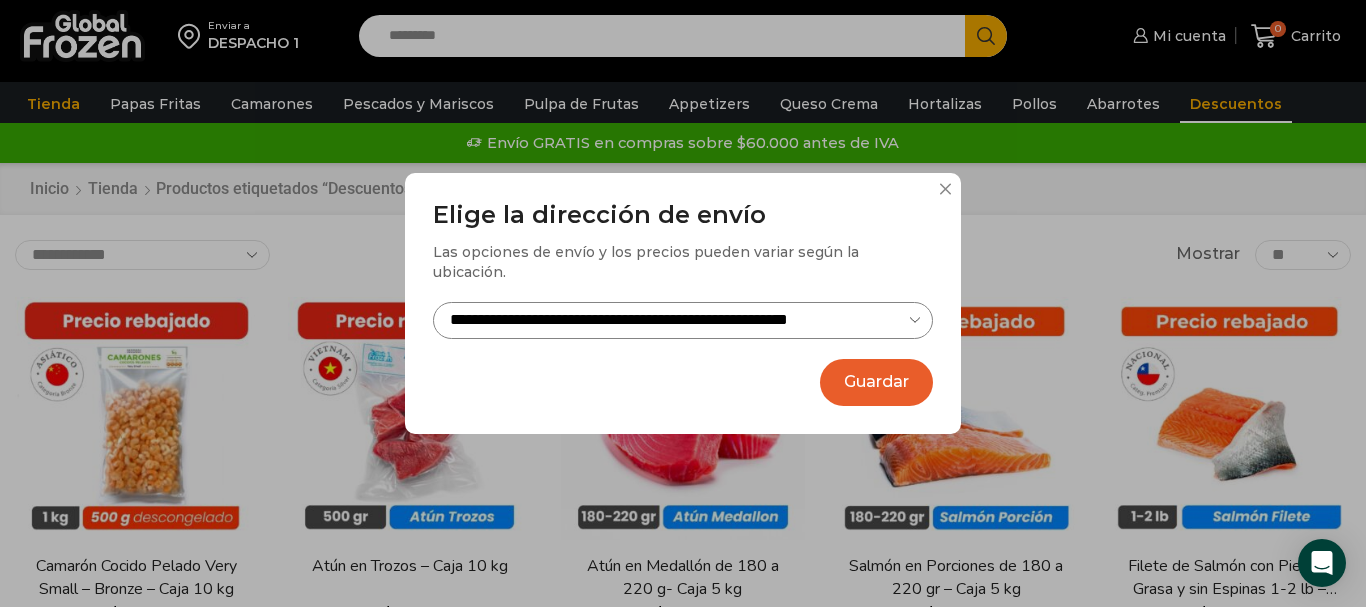 click on "**********" at bounding box center (683, 303) 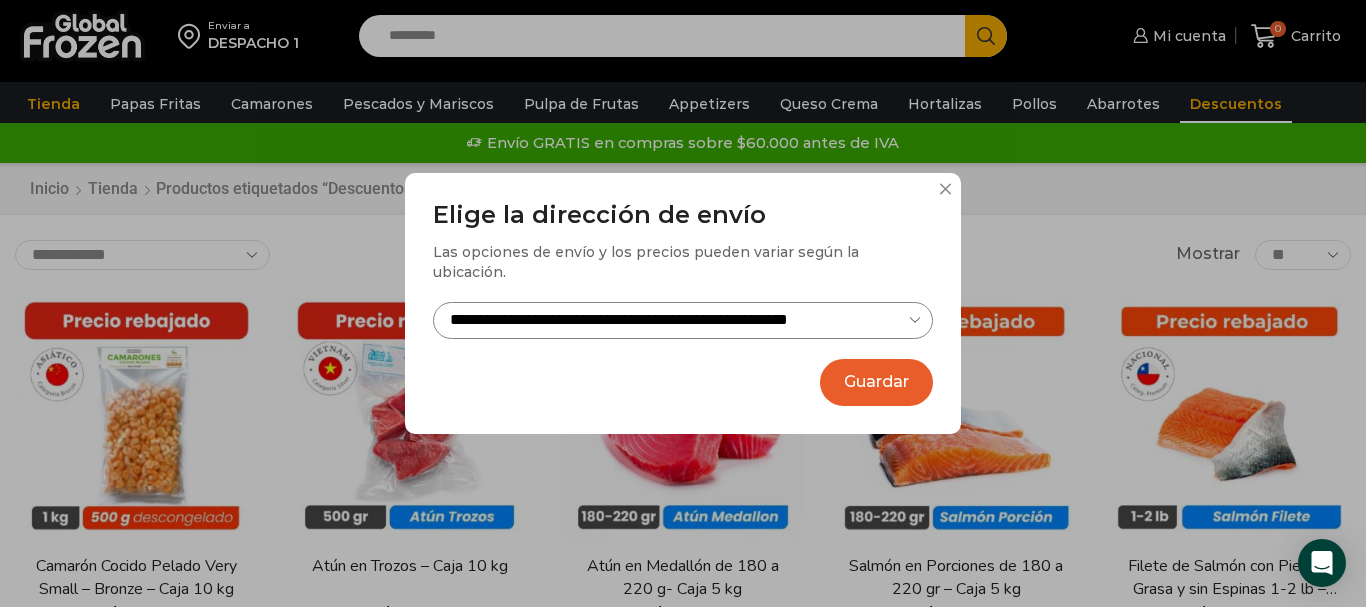 click at bounding box center (945, 189) 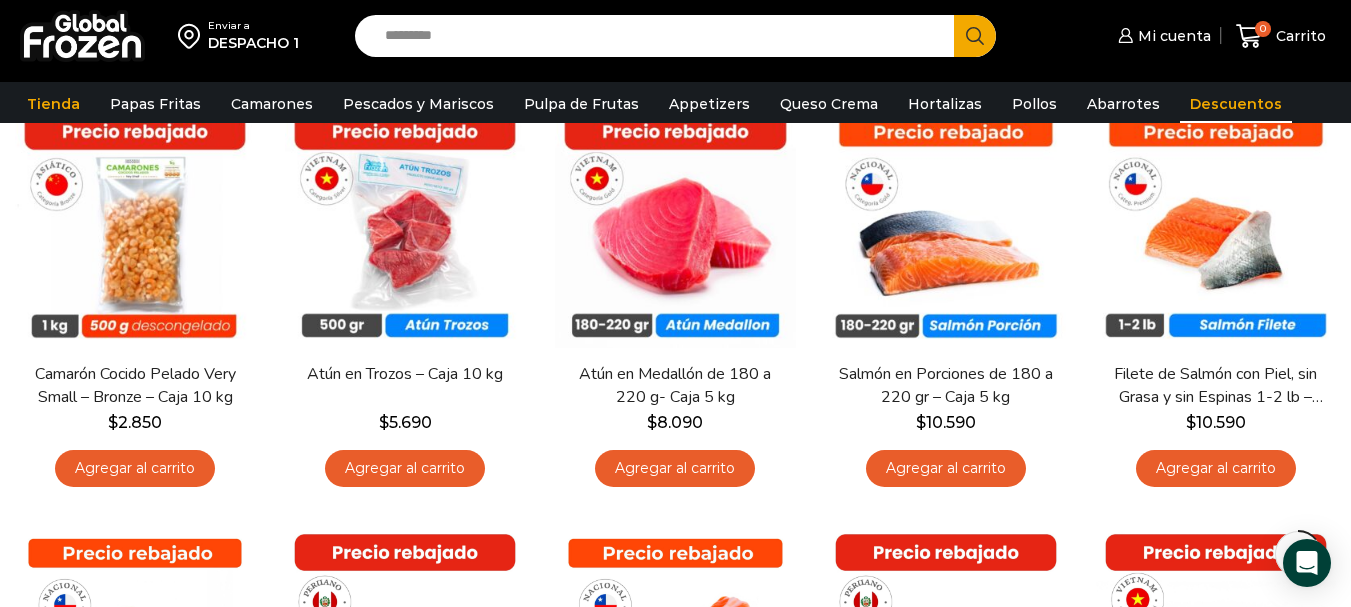 scroll, scrollTop: 0, scrollLeft: 0, axis: both 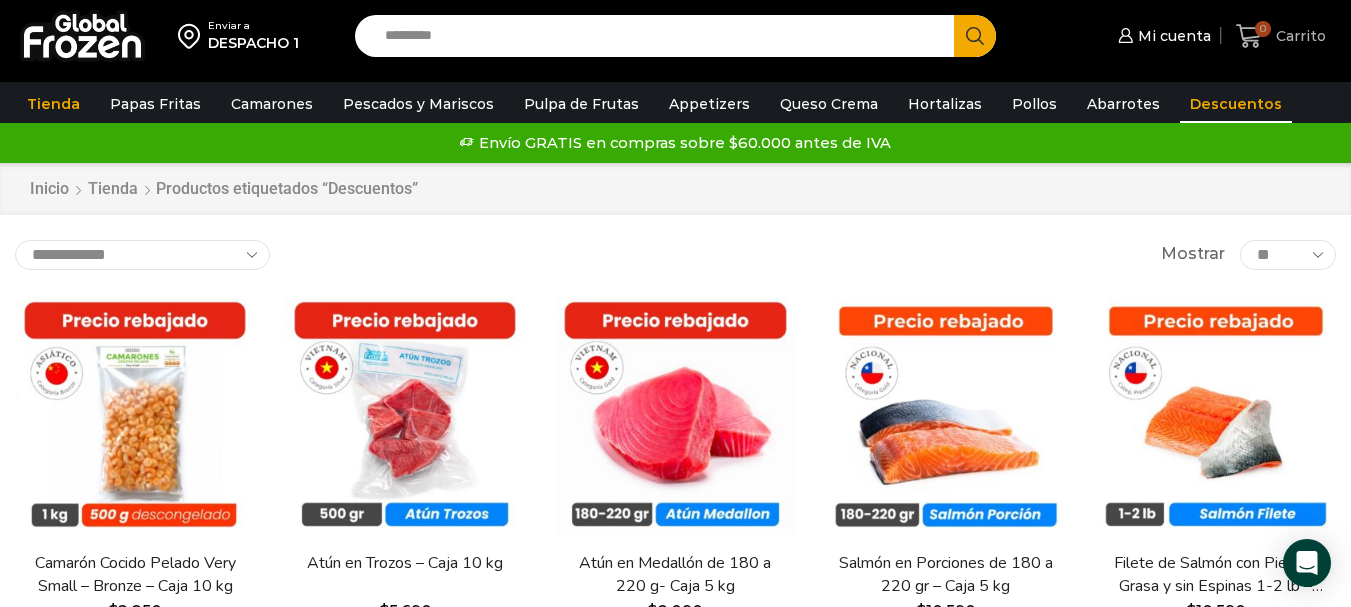 click on "0" at bounding box center [1263, 29] 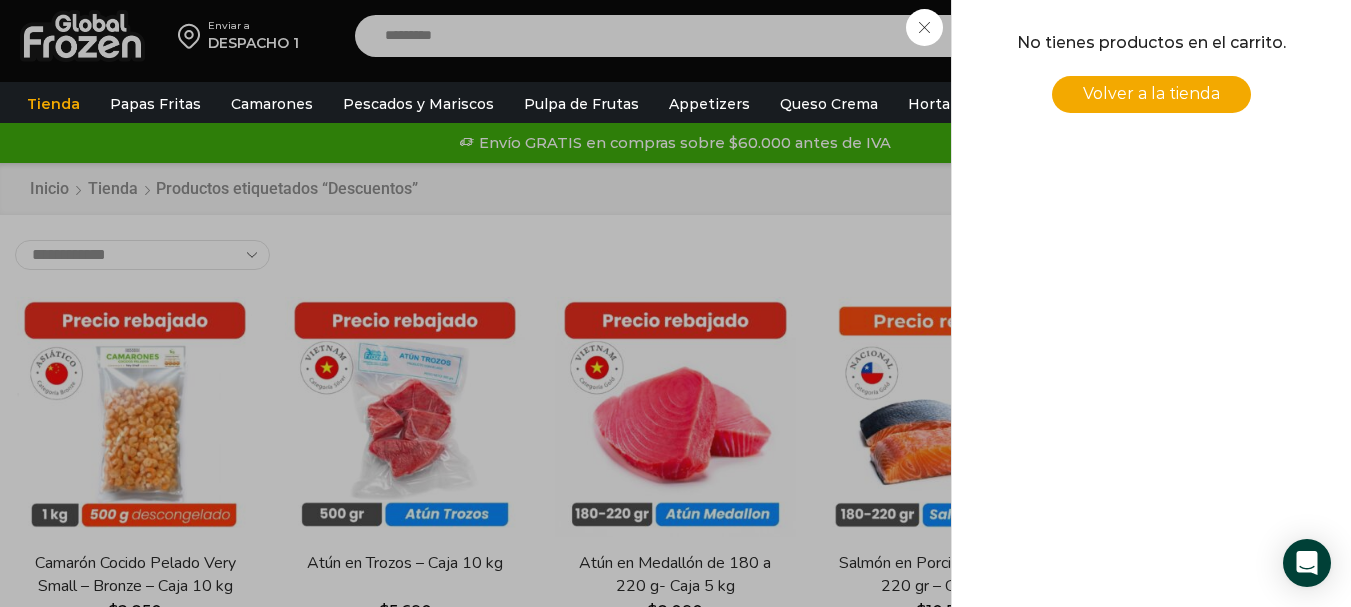 click on "Volver a la tienda" at bounding box center (1151, 93) 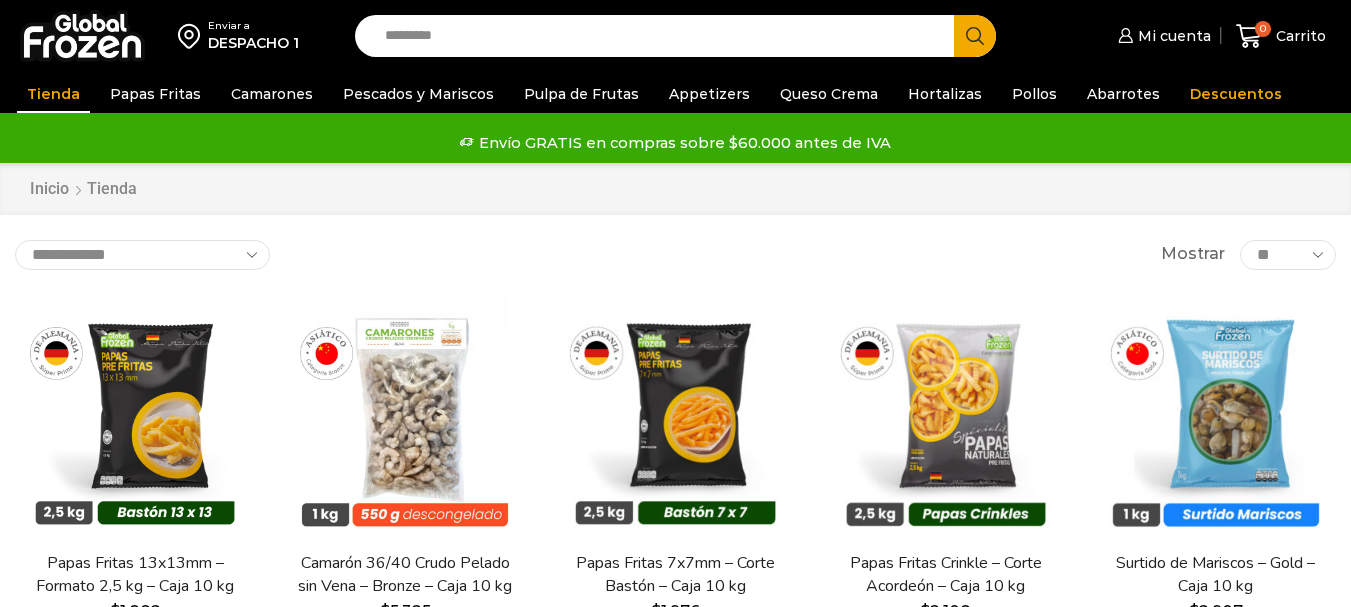 scroll, scrollTop: 0, scrollLeft: 0, axis: both 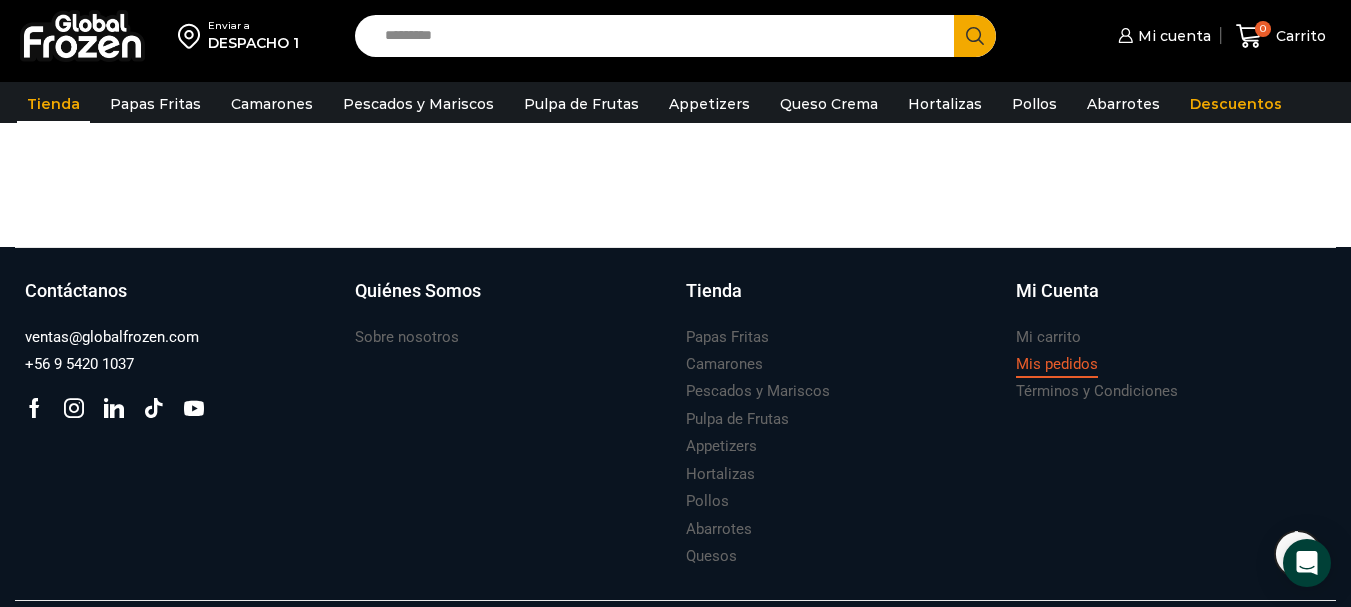 click on "Mis pedidos" at bounding box center [1057, 364] 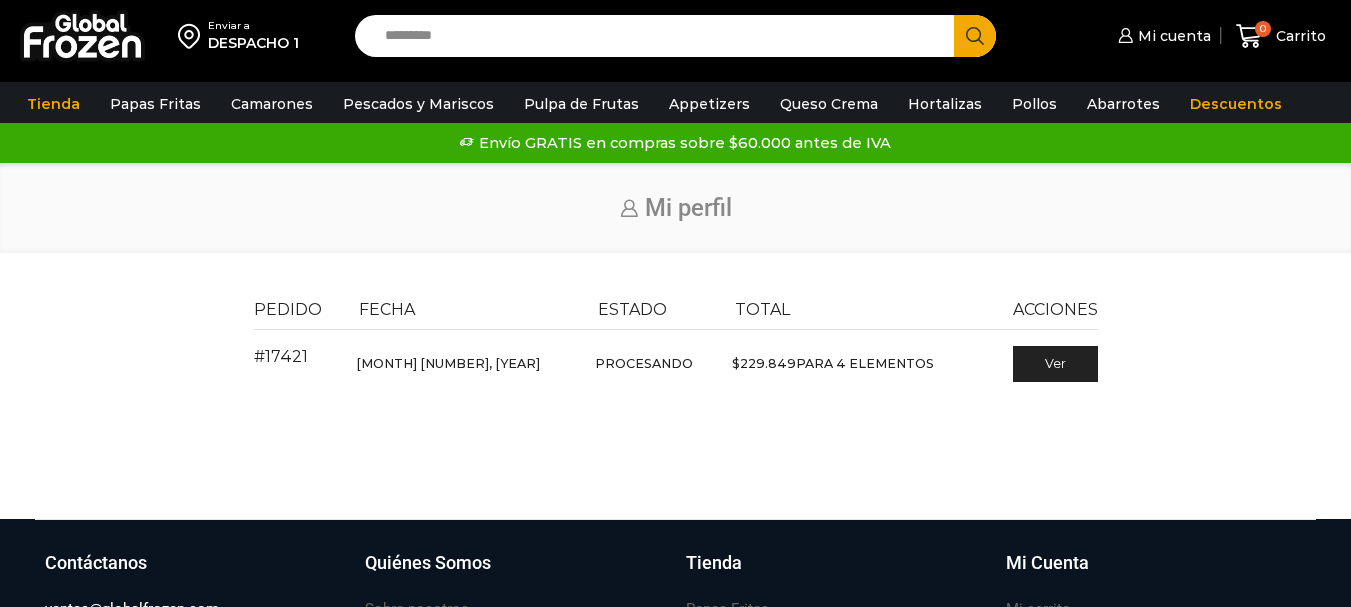 scroll, scrollTop: 0, scrollLeft: 0, axis: both 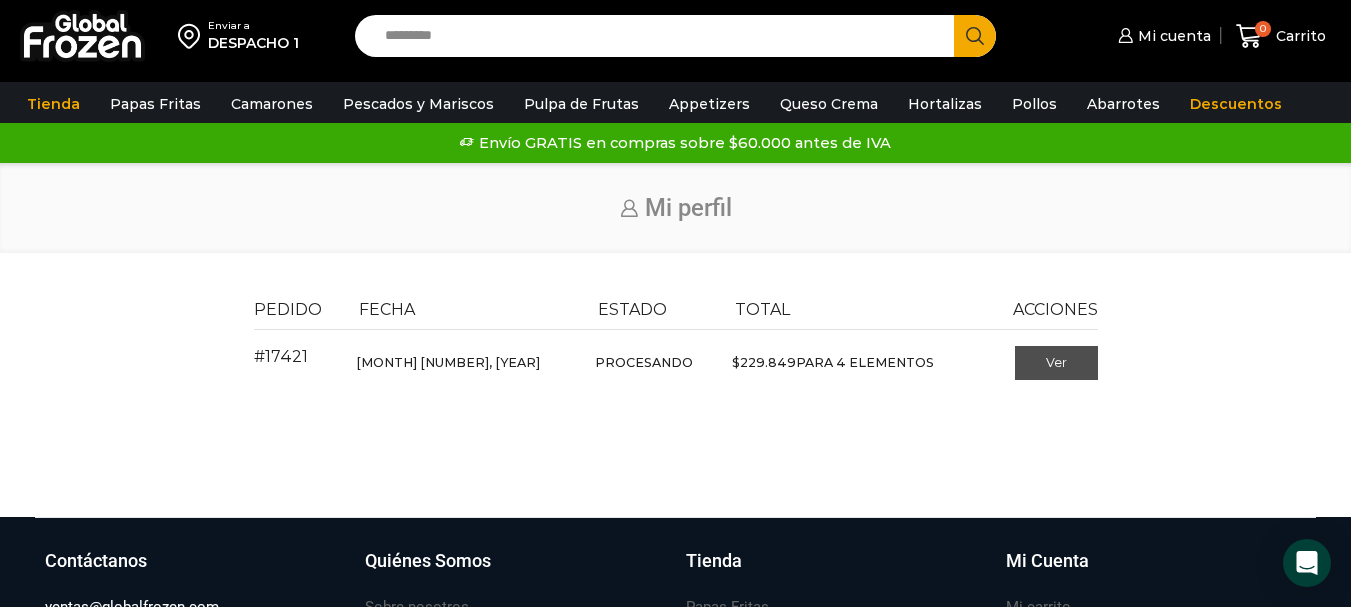 click on "Ver" at bounding box center [1056, 363] 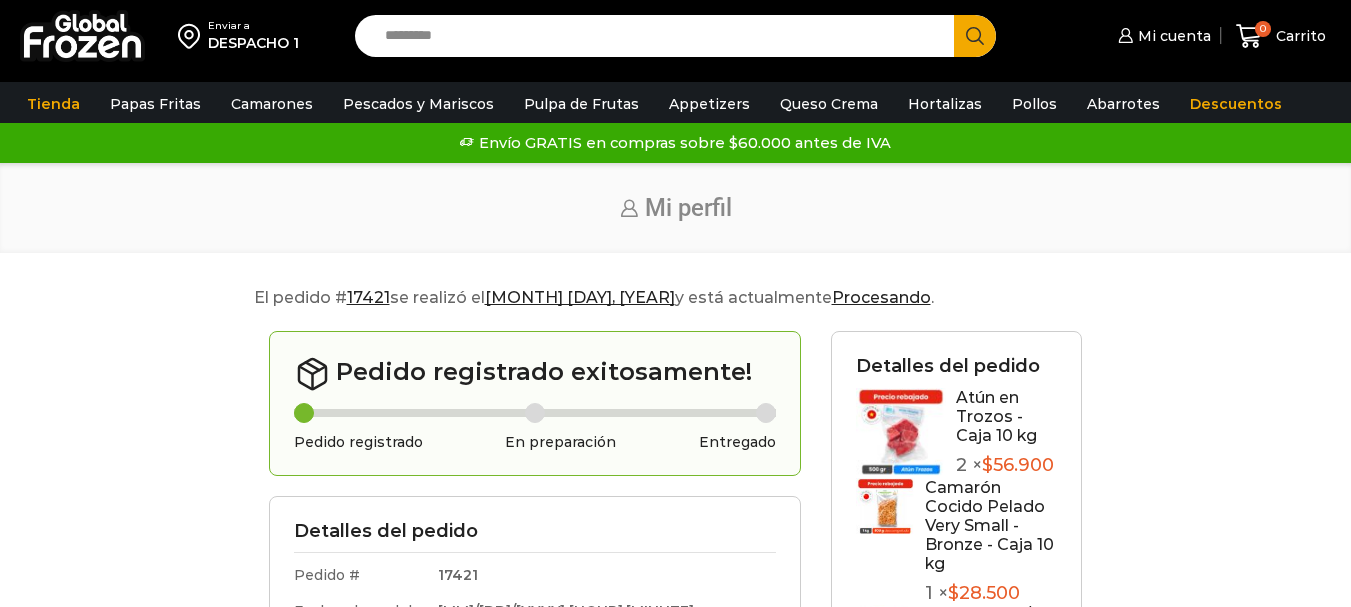 scroll, scrollTop: 0, scrollLeft: 0, axis: both 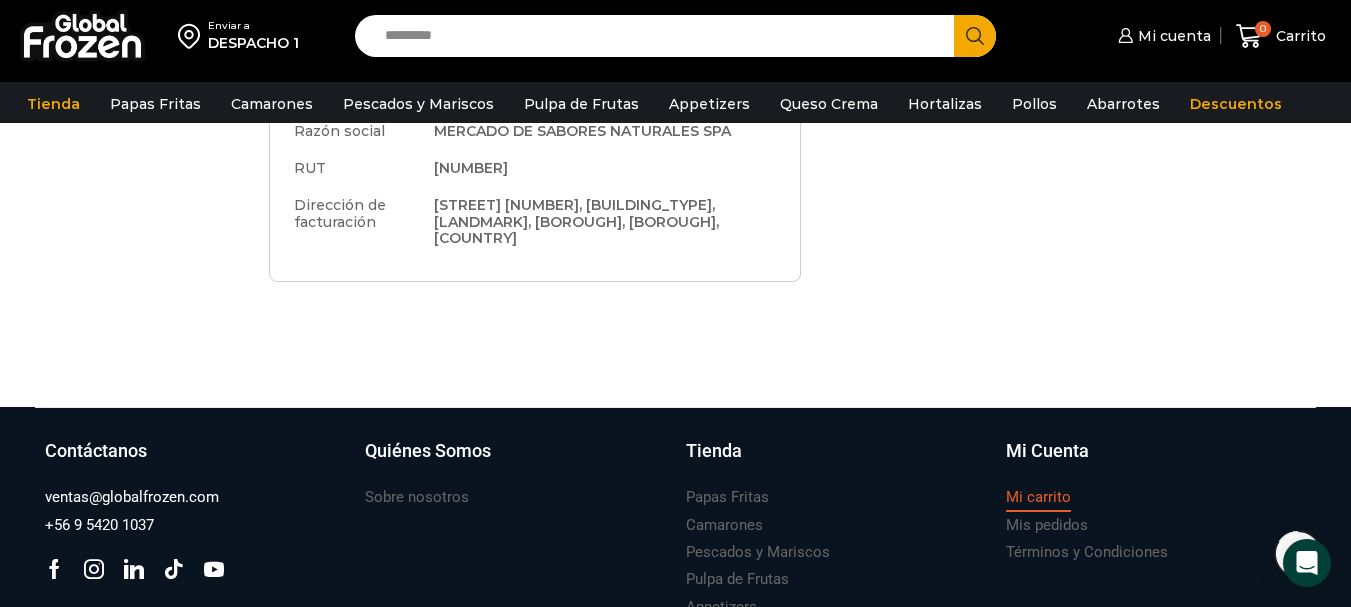 click on "Mi carrito" at bounding box center (1038, 497) 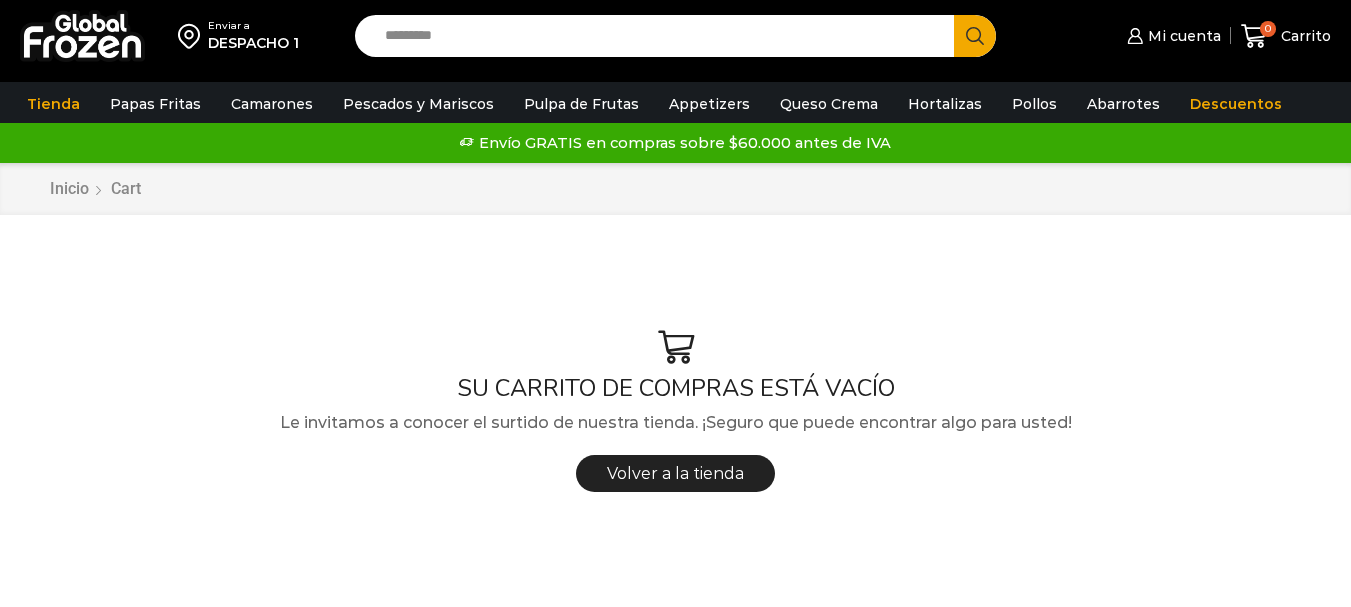 scroll, scrollTop: 0, scrollLeft: 0, axis: both 